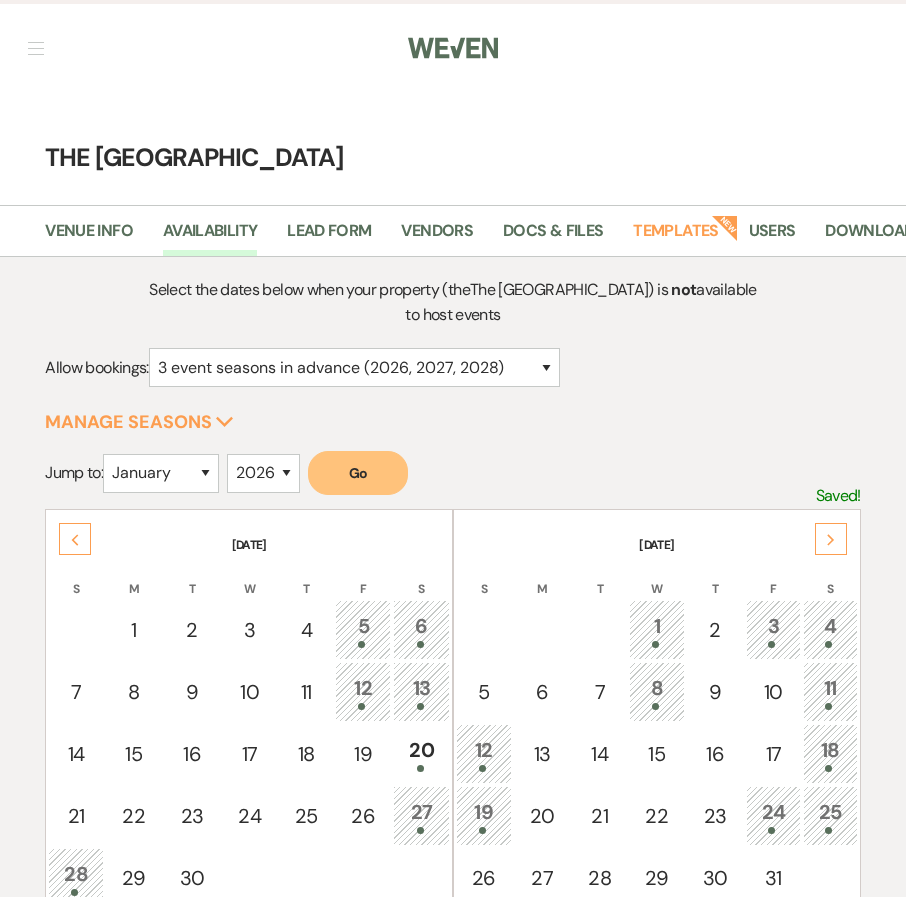 select on "3" 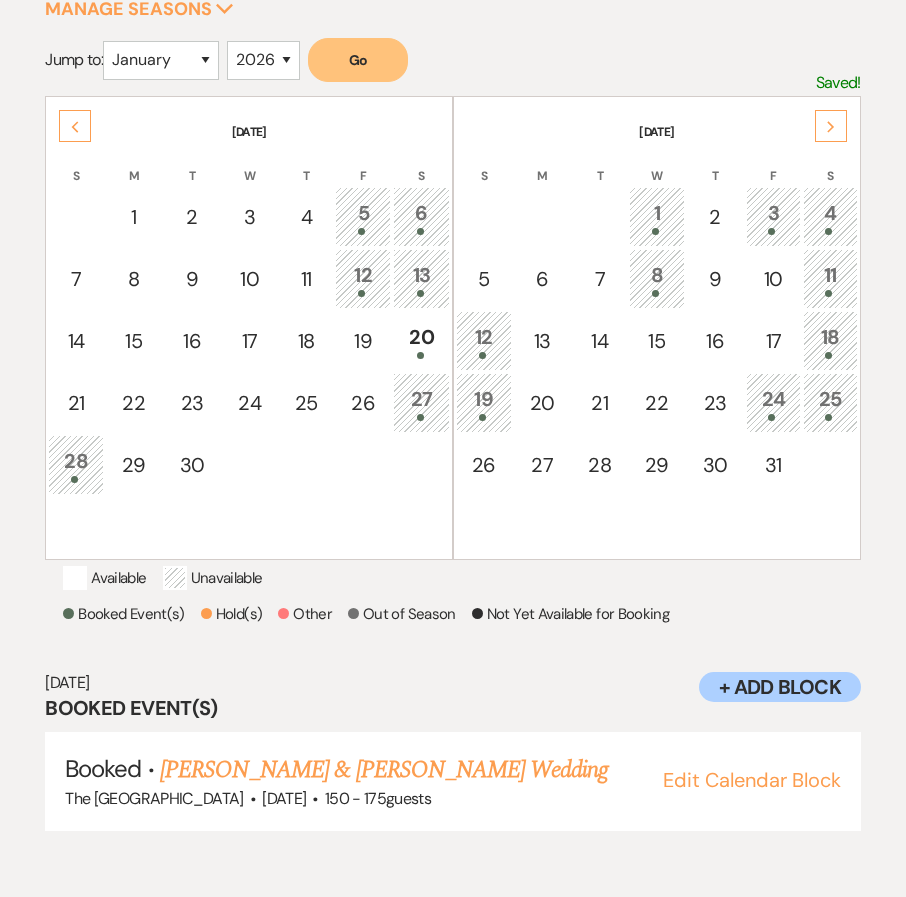 scroll, scrollTop: 0, scrollLeft: 0, axis: both 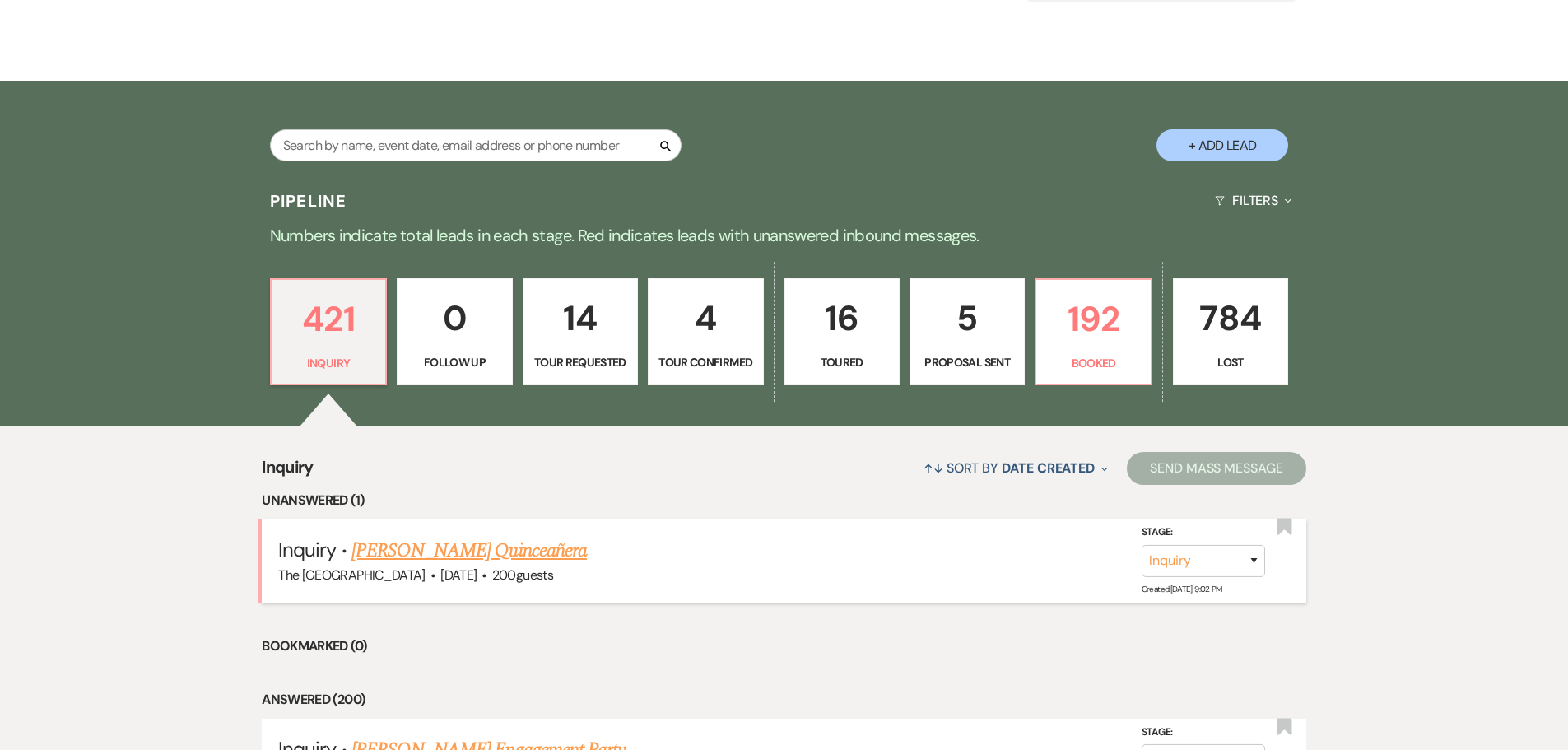 click on "[PERSON_NAME] Quinceañera" at bounding box center (469, 551) 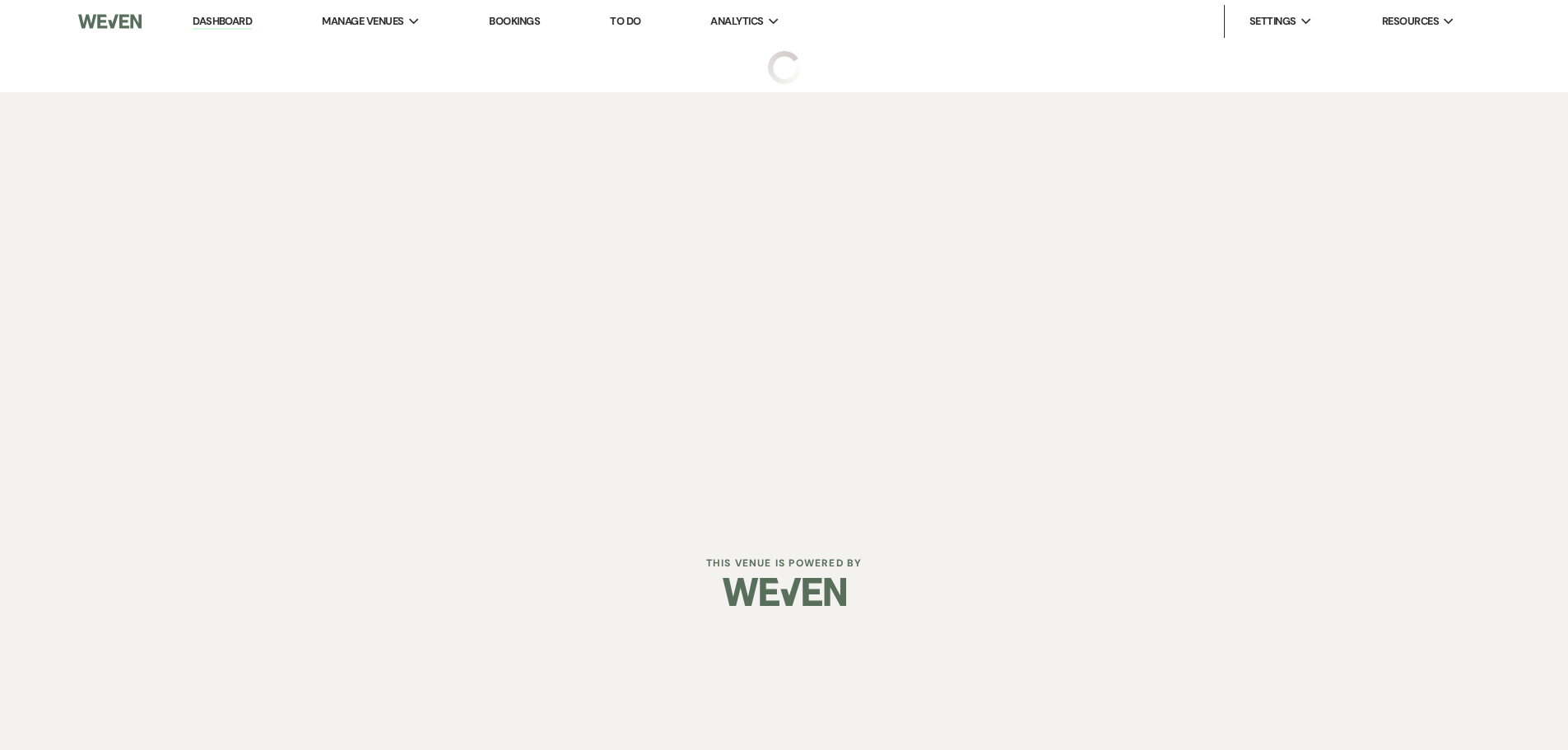 scroll, scrollTop: 0, scrollLeft: 0, axis: both 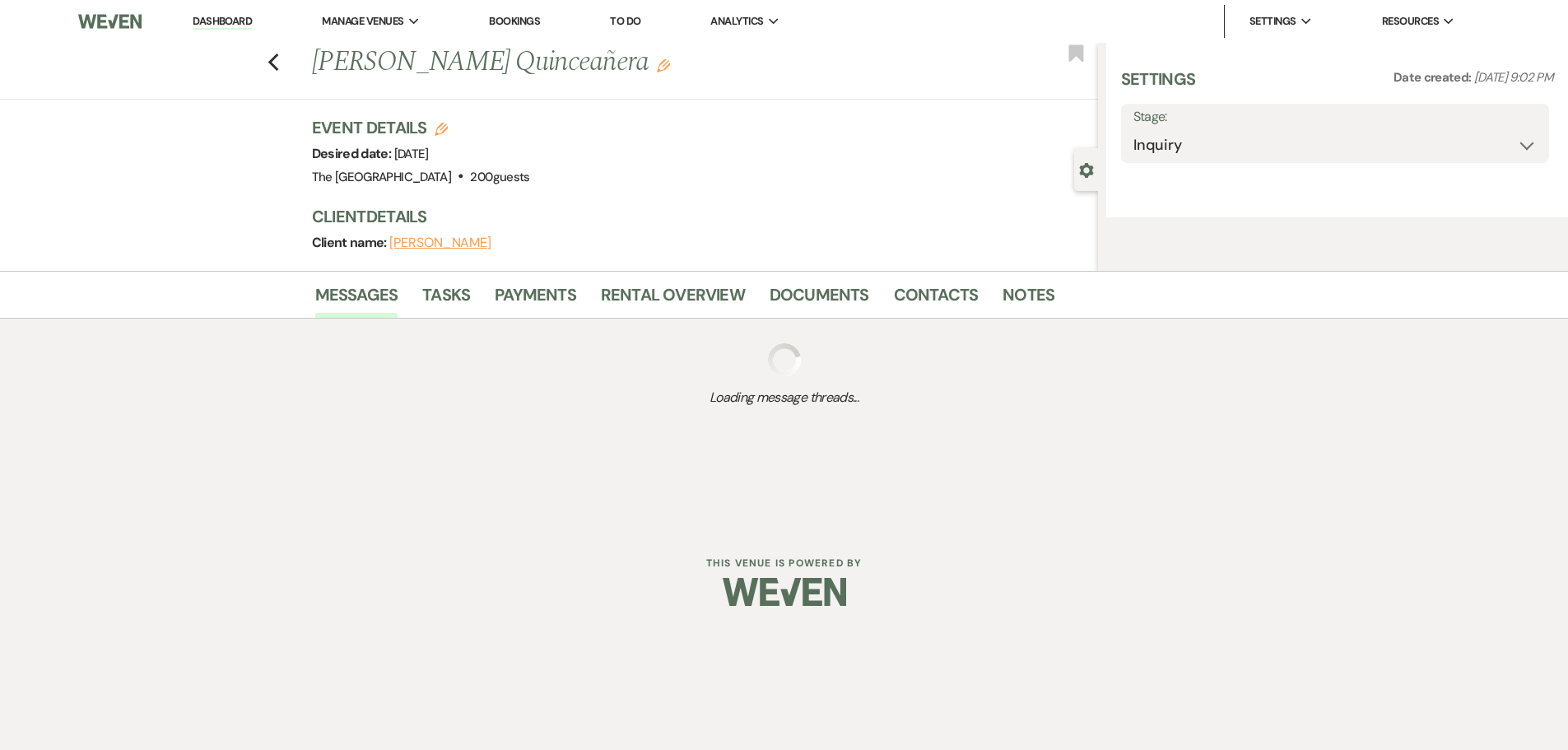 select on "5" 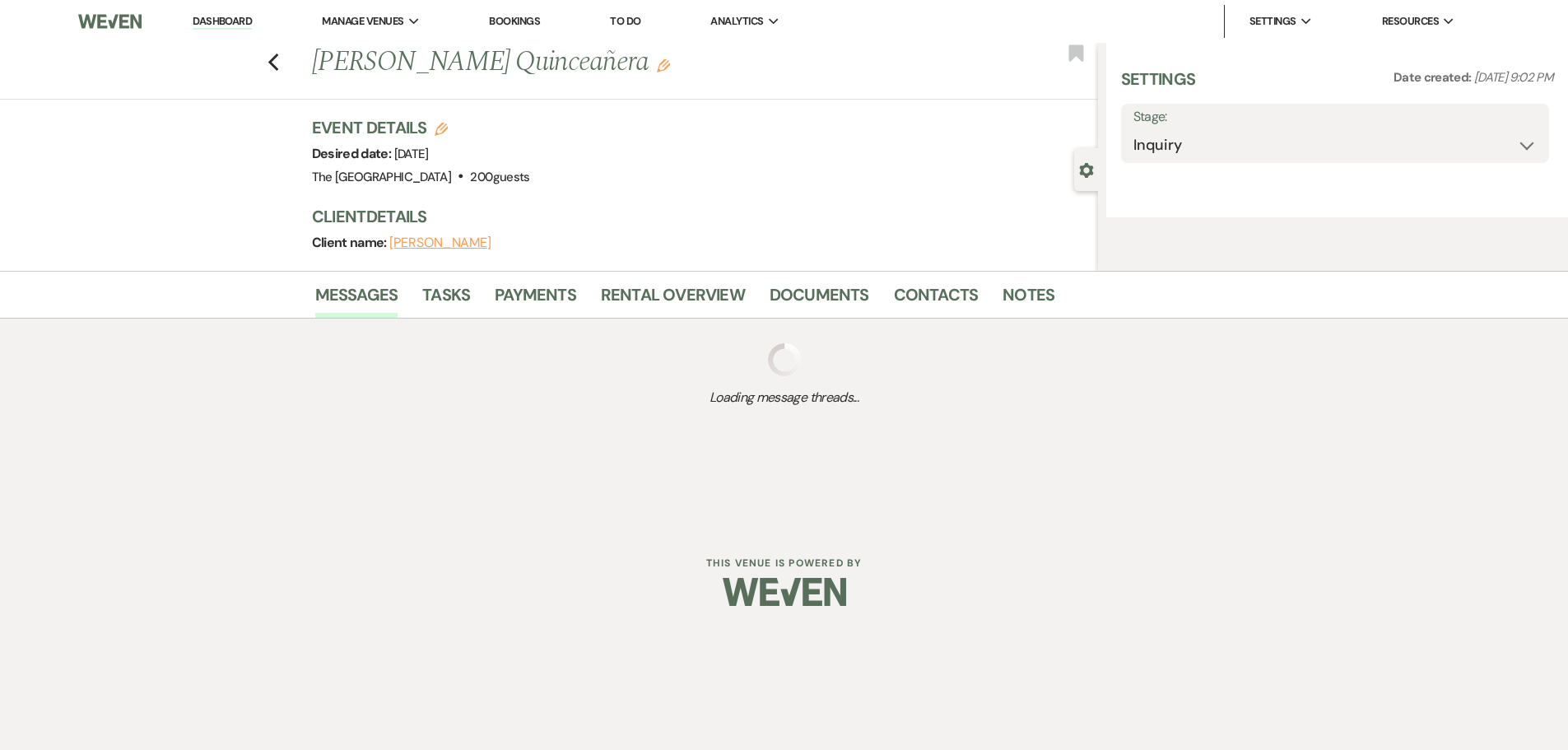 select on "15" 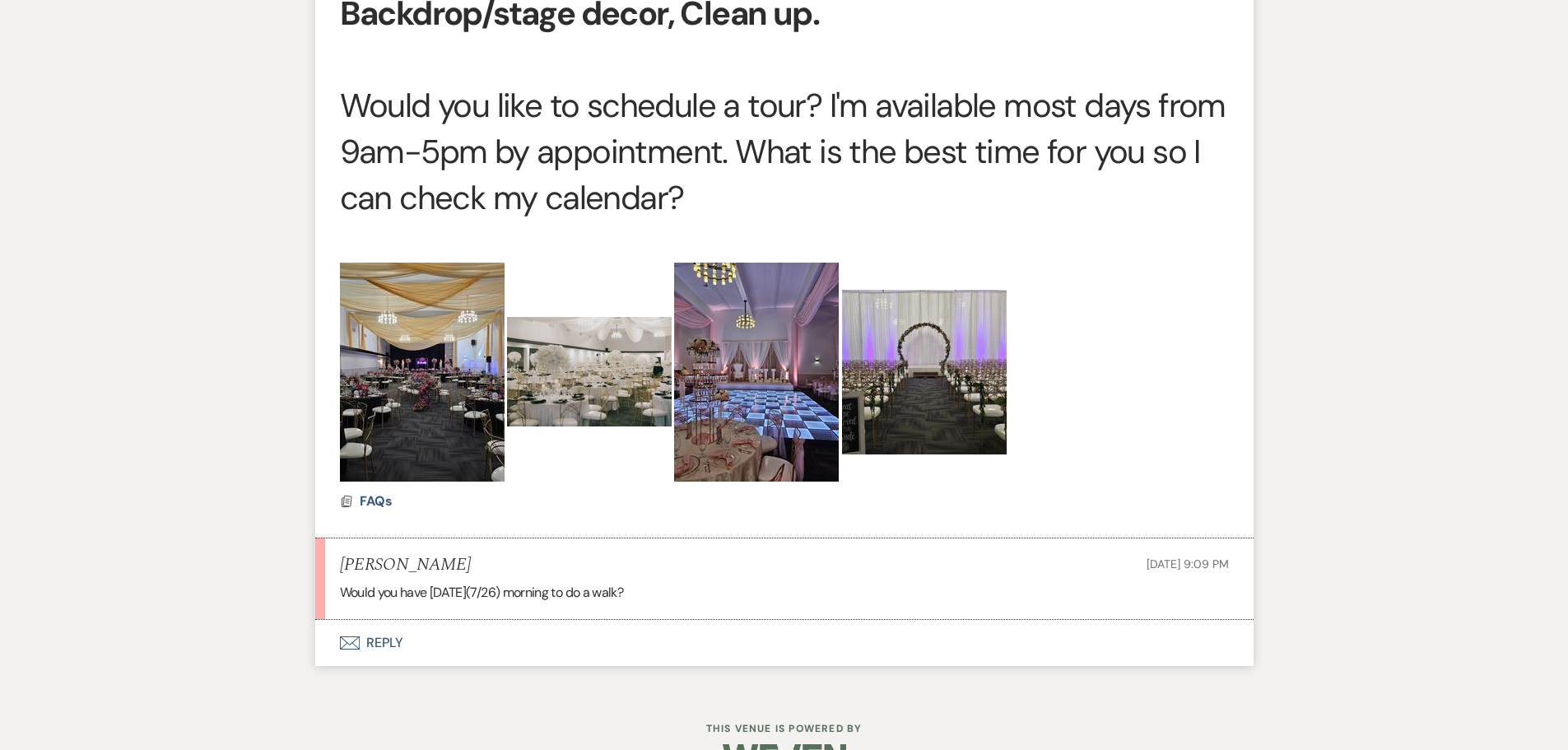 scroll, scrollTop: 5622, scrollLeft: 0, axis: vertical 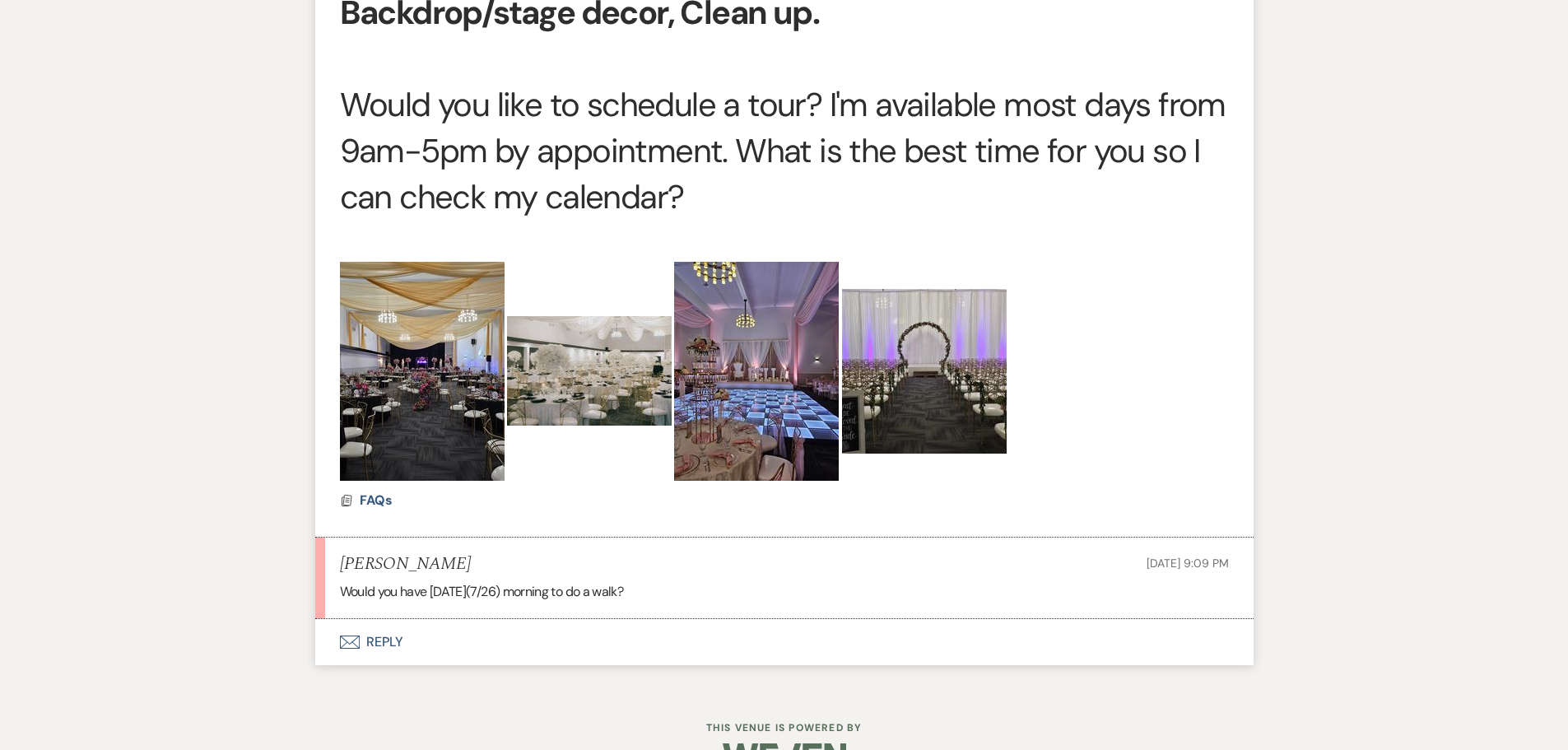 click on "Envelope Reply" at bounding box center [784, 642] 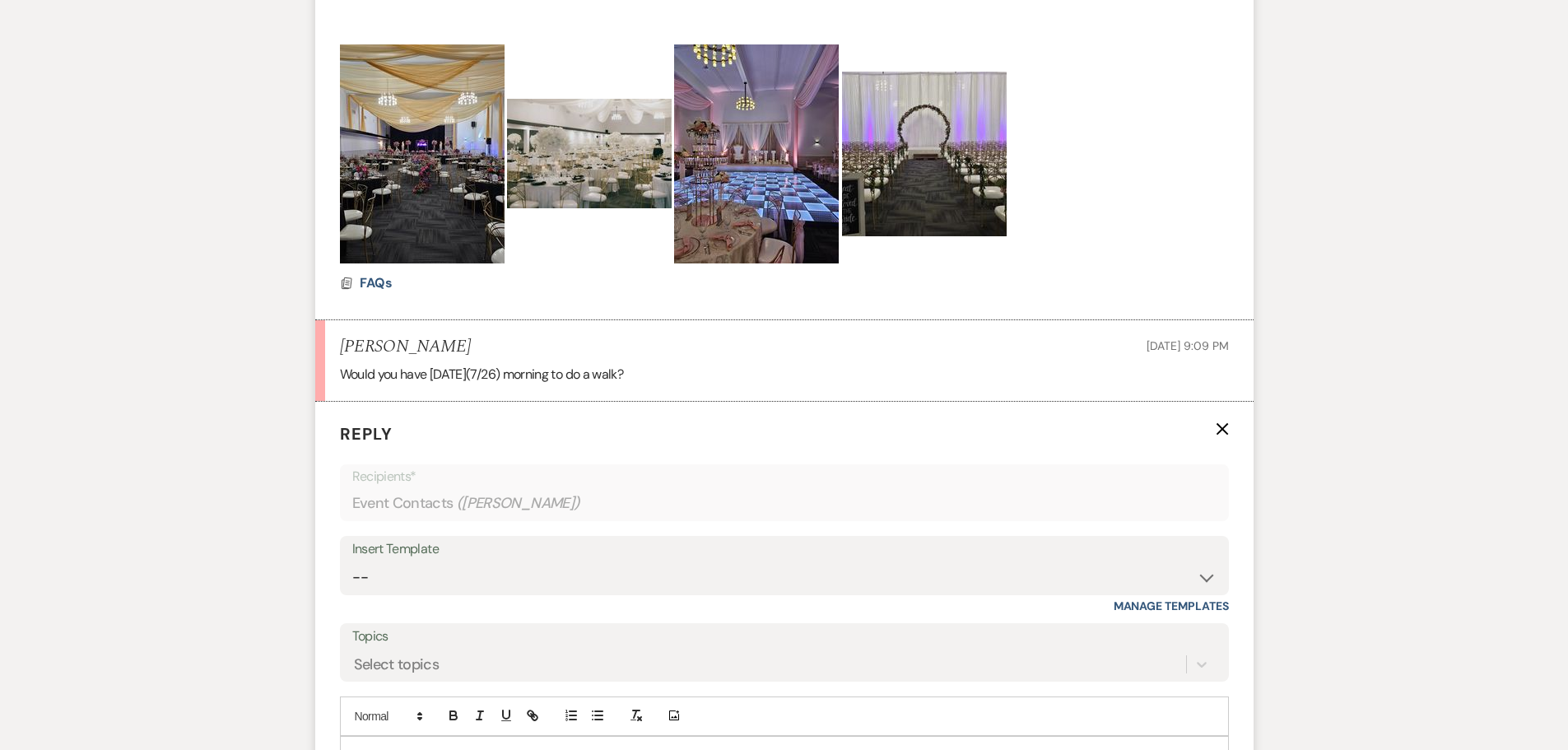 scroll, scrollTop: 5937, scrollLeft: 0, axis: vertical 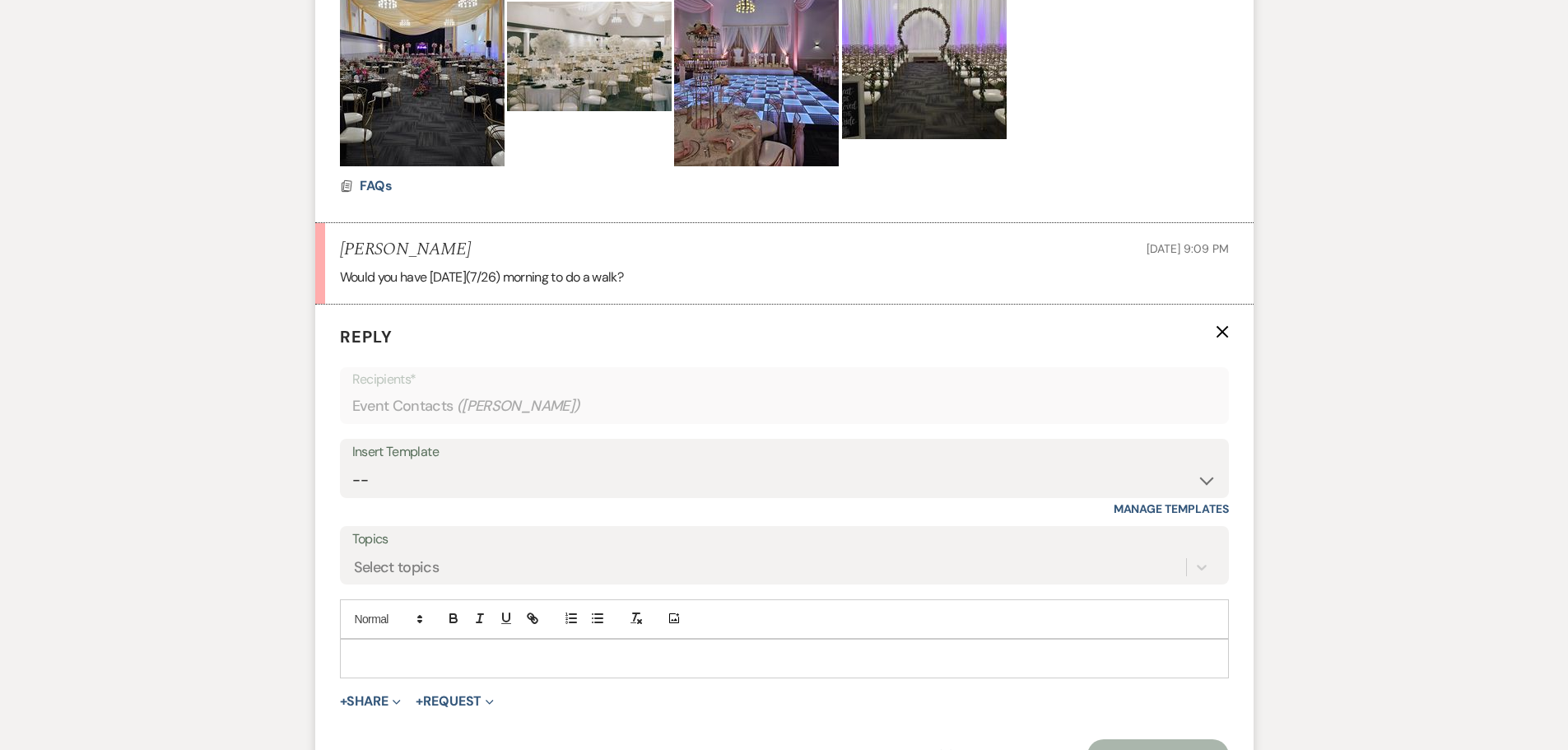 click at bounding box center (784, 659) 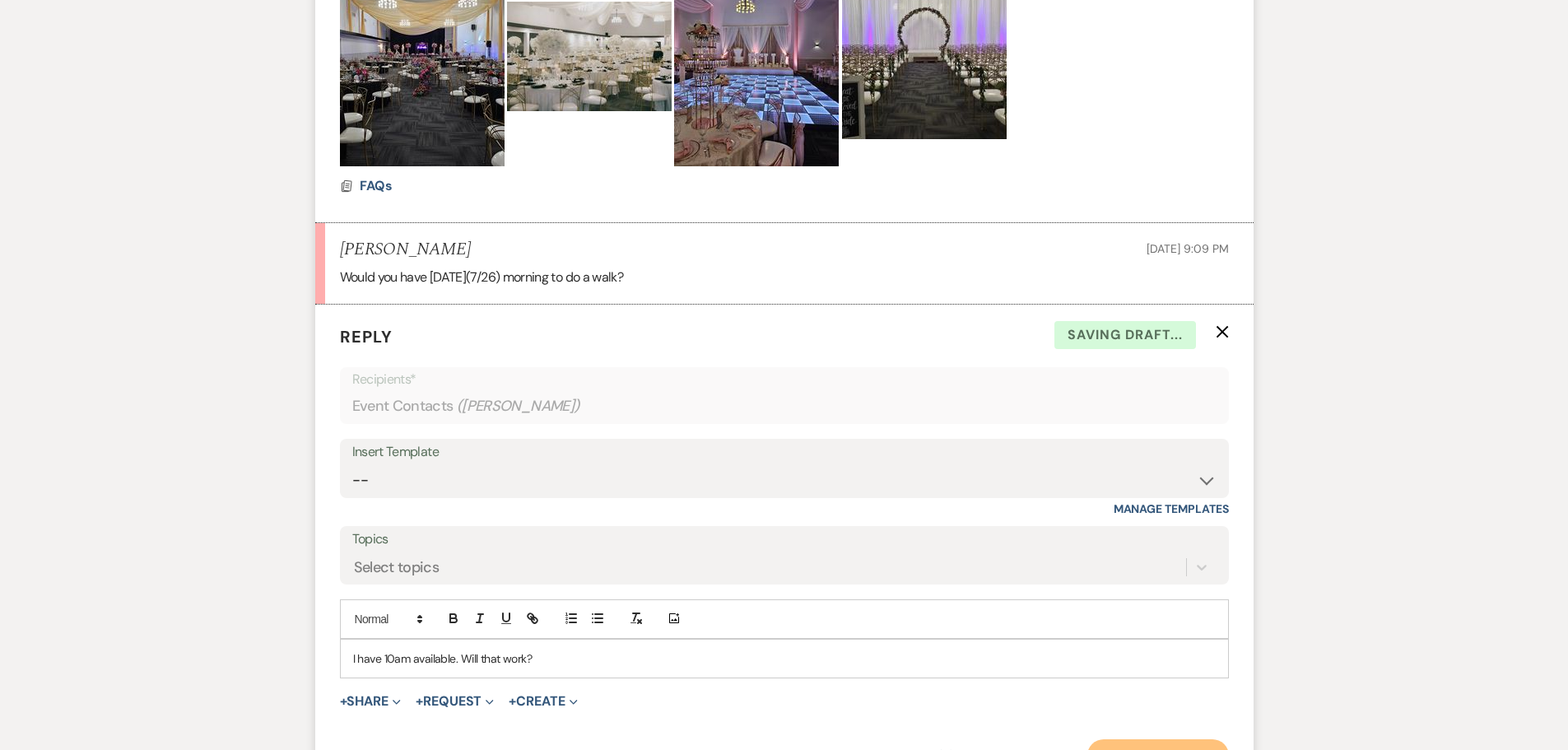 click on "Send Message" at bounding box center (1157, 756) 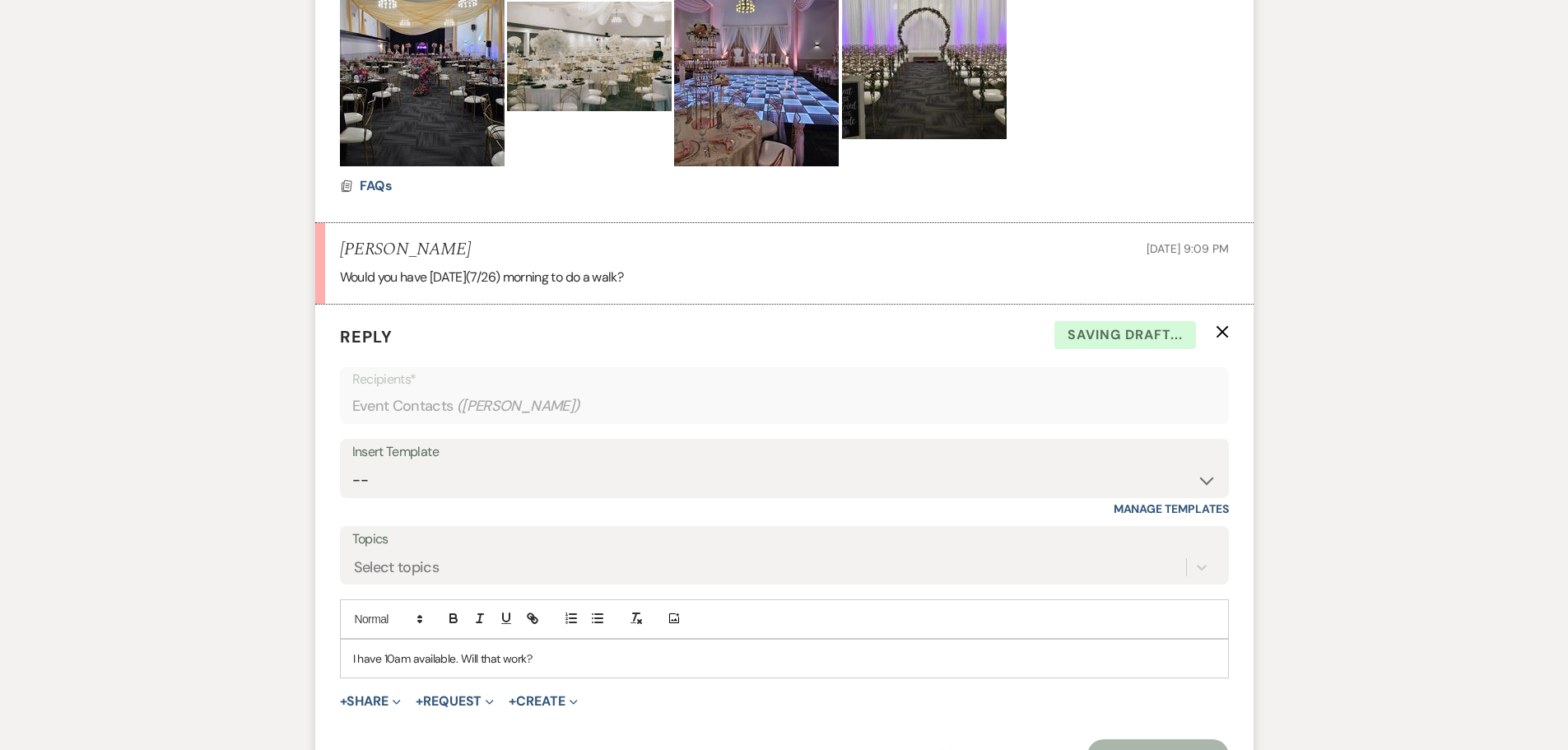 scroll, scrollTop: 5753, scrollLeft: 0, axis: vertical 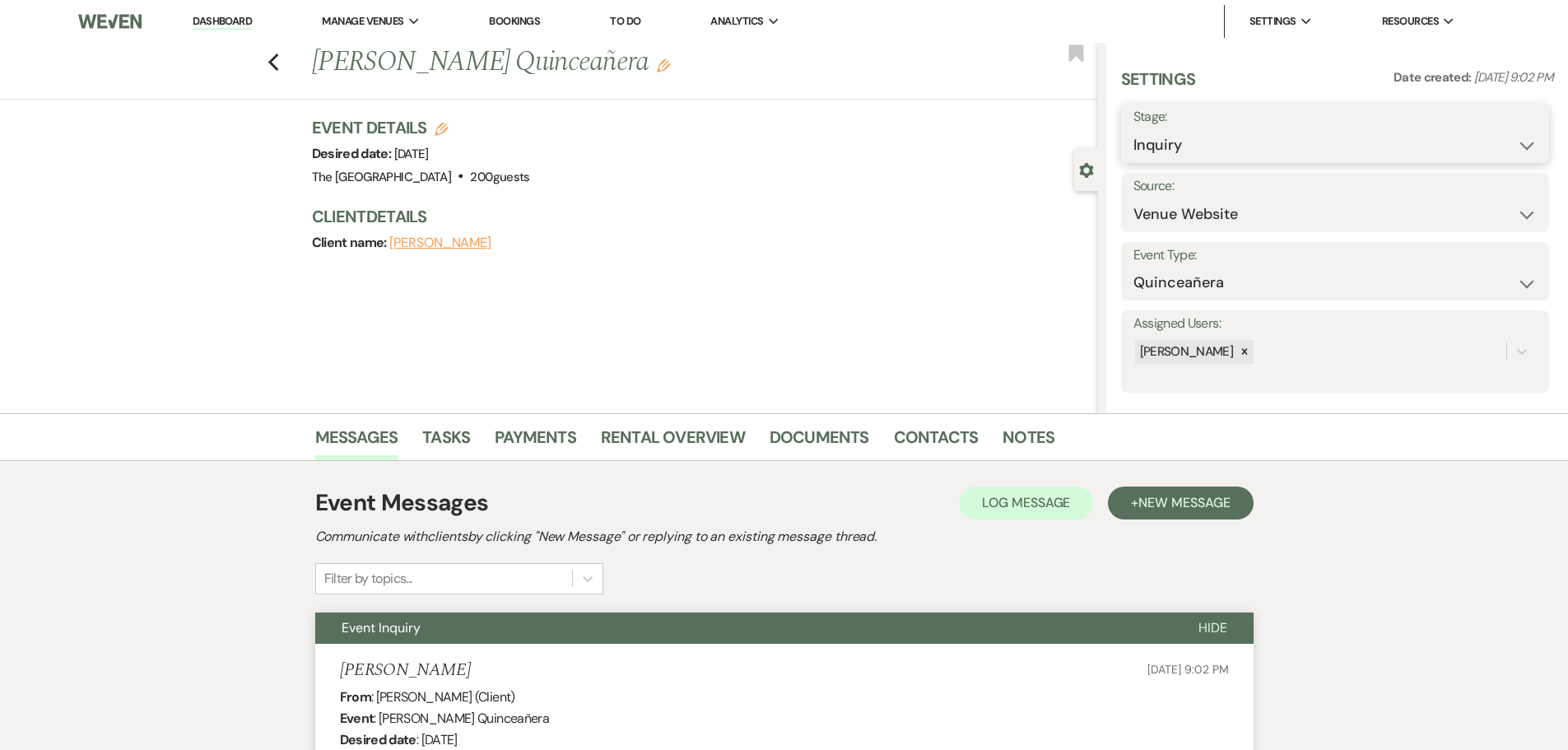 click on "Inquiry Follow Up Tour Requested Tour Confirmed Toured Proposal Sent Booked Lost" at bounding box center (1335, 145) 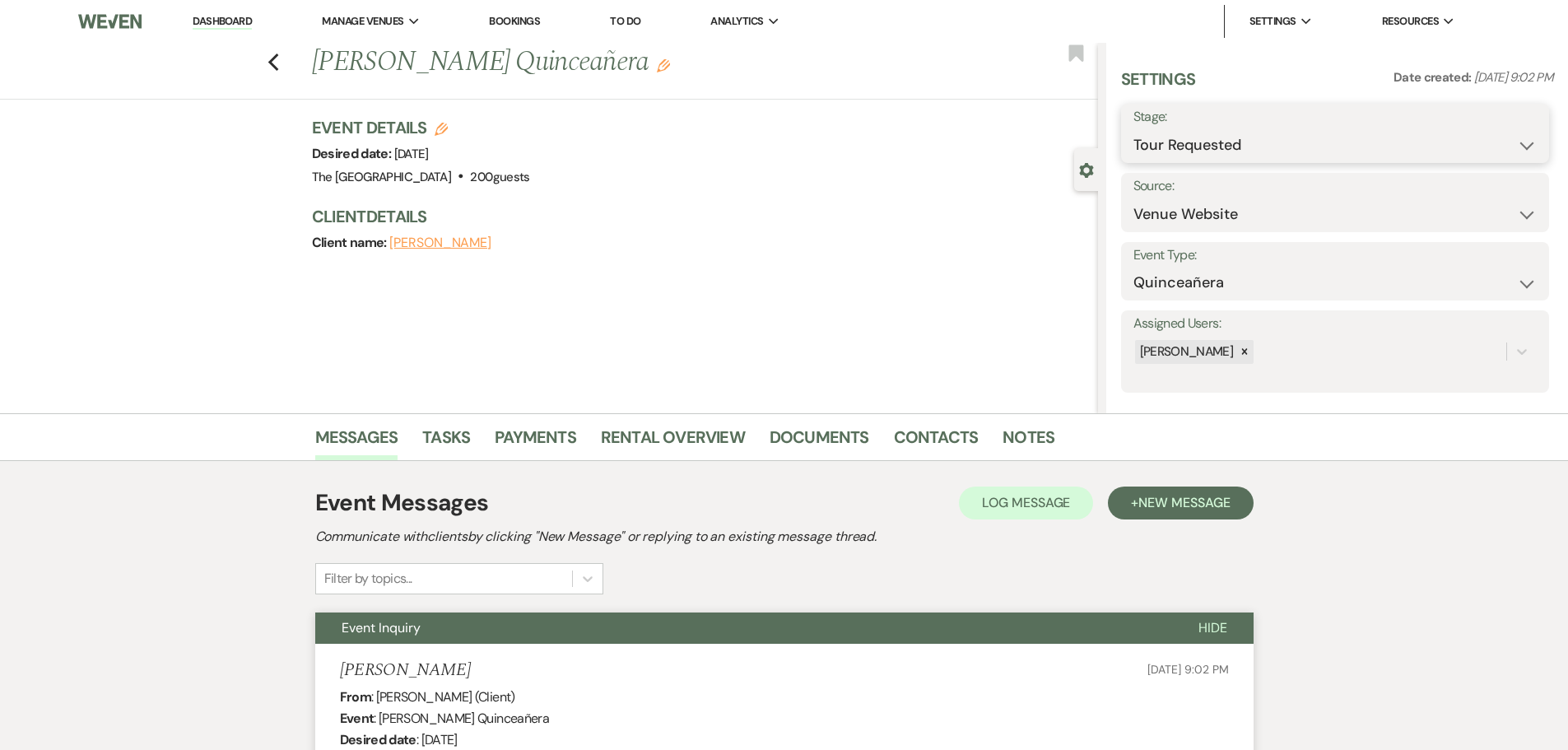 click on "Inquiry Follow Up Tour Requested Tour Confirmed Toured Proposal Sent Booked Lost" at bounding box center [1335, 145] 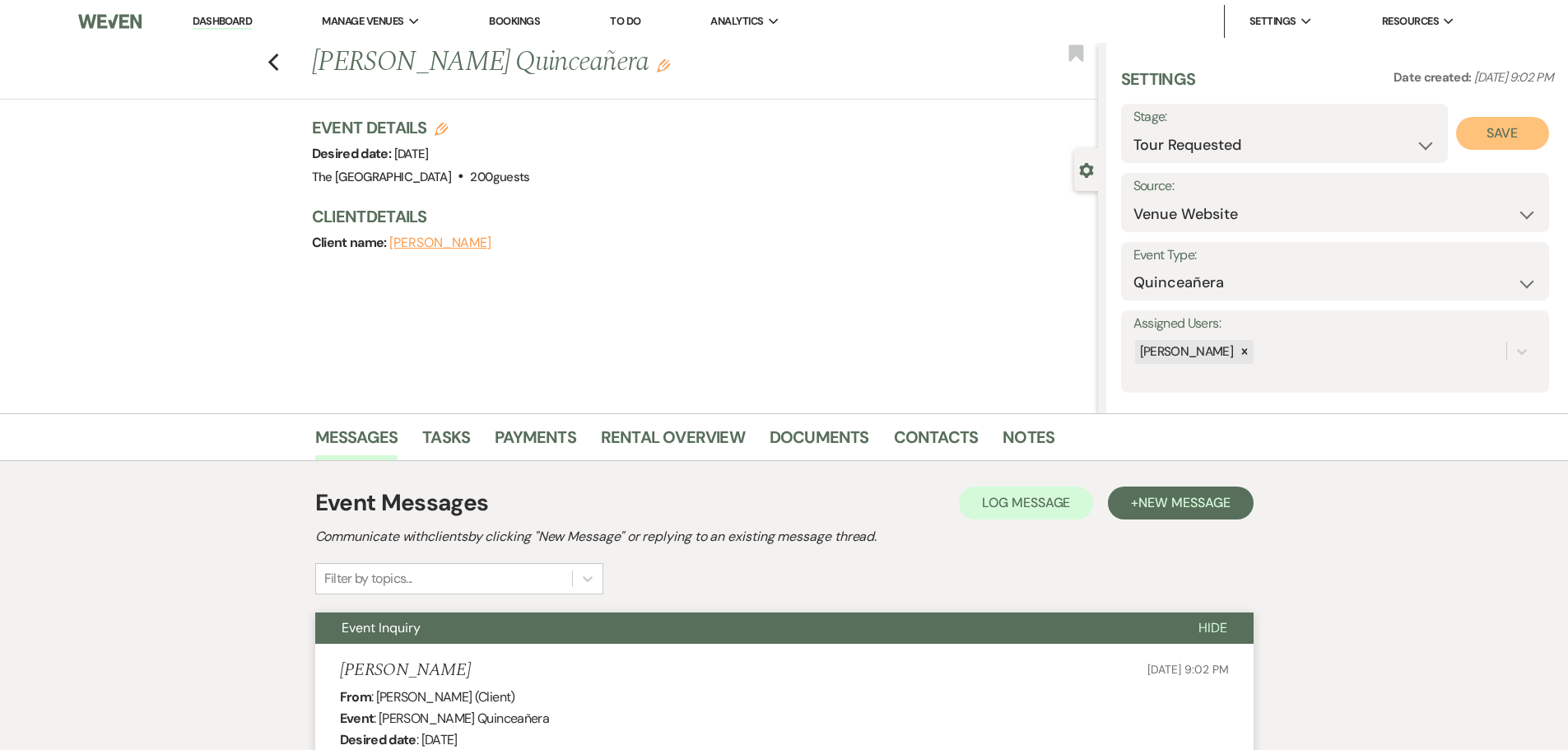 click on "Save" at bounding box center (1502, 133) 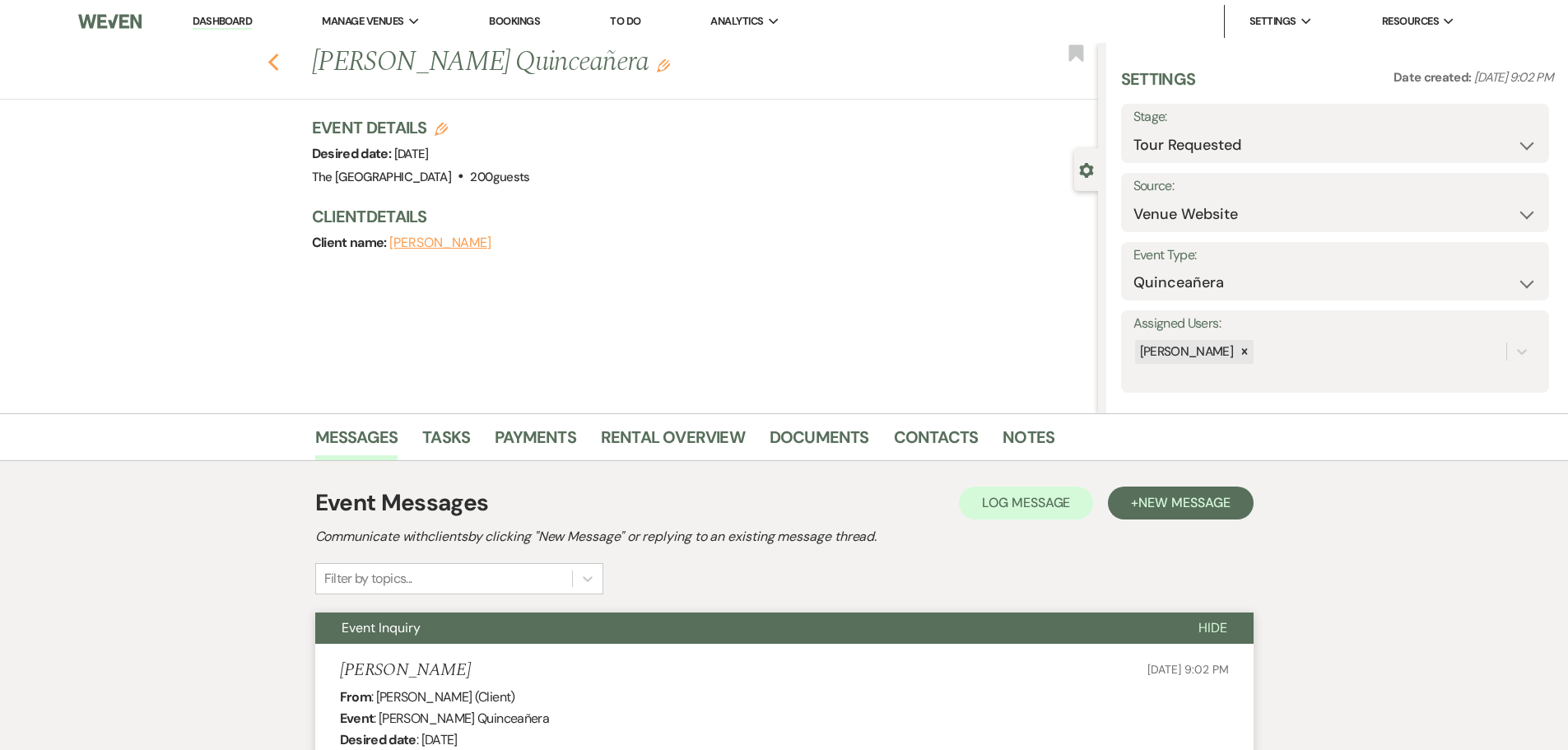click on "Previous" 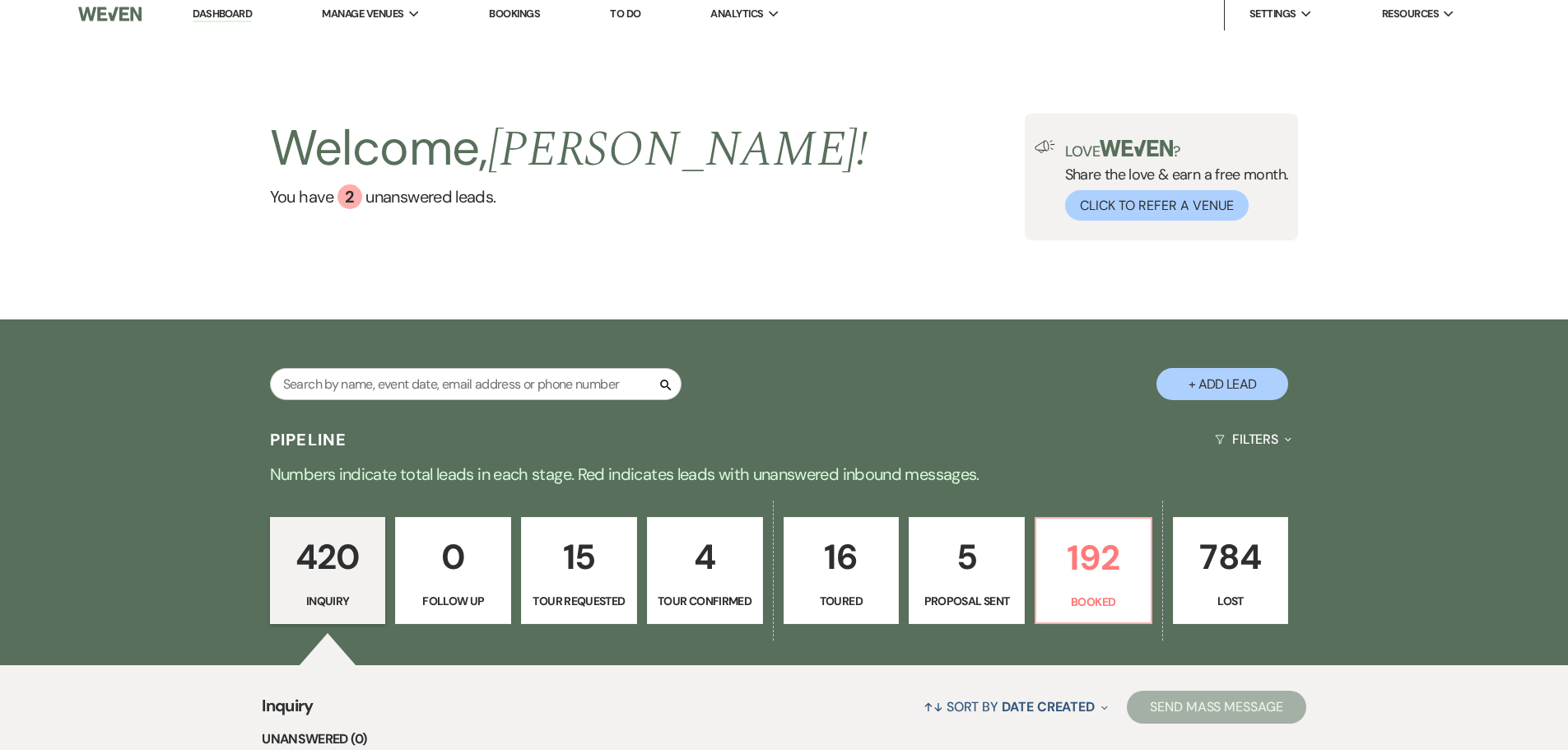 scroll, scrollTop: 0, scrollLeft: 0, axis: both 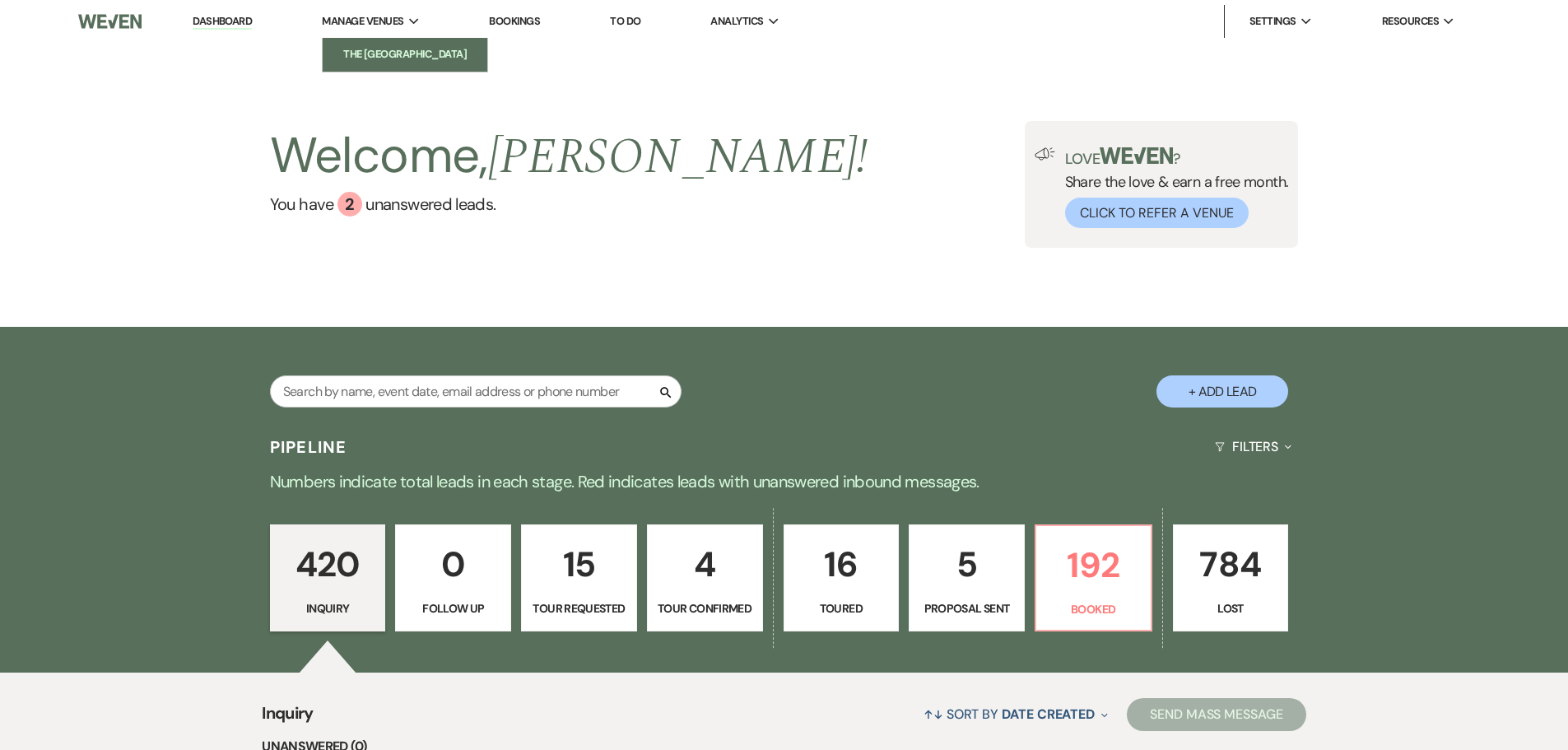click on "The [GEOGRAPHIC_DATA]" at bounding box center (405, 54) 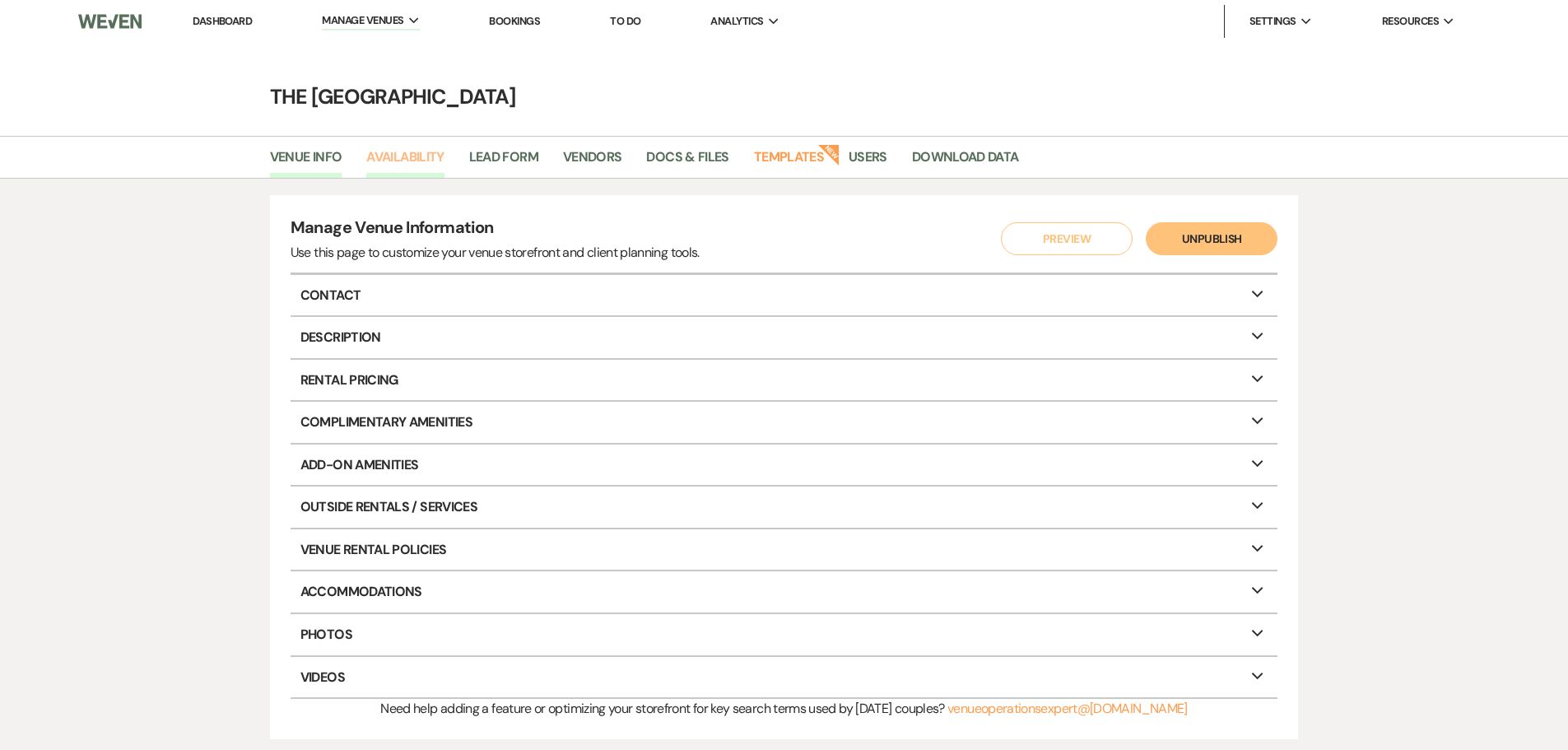 click on "Availability" at bounding box center (405, 162) 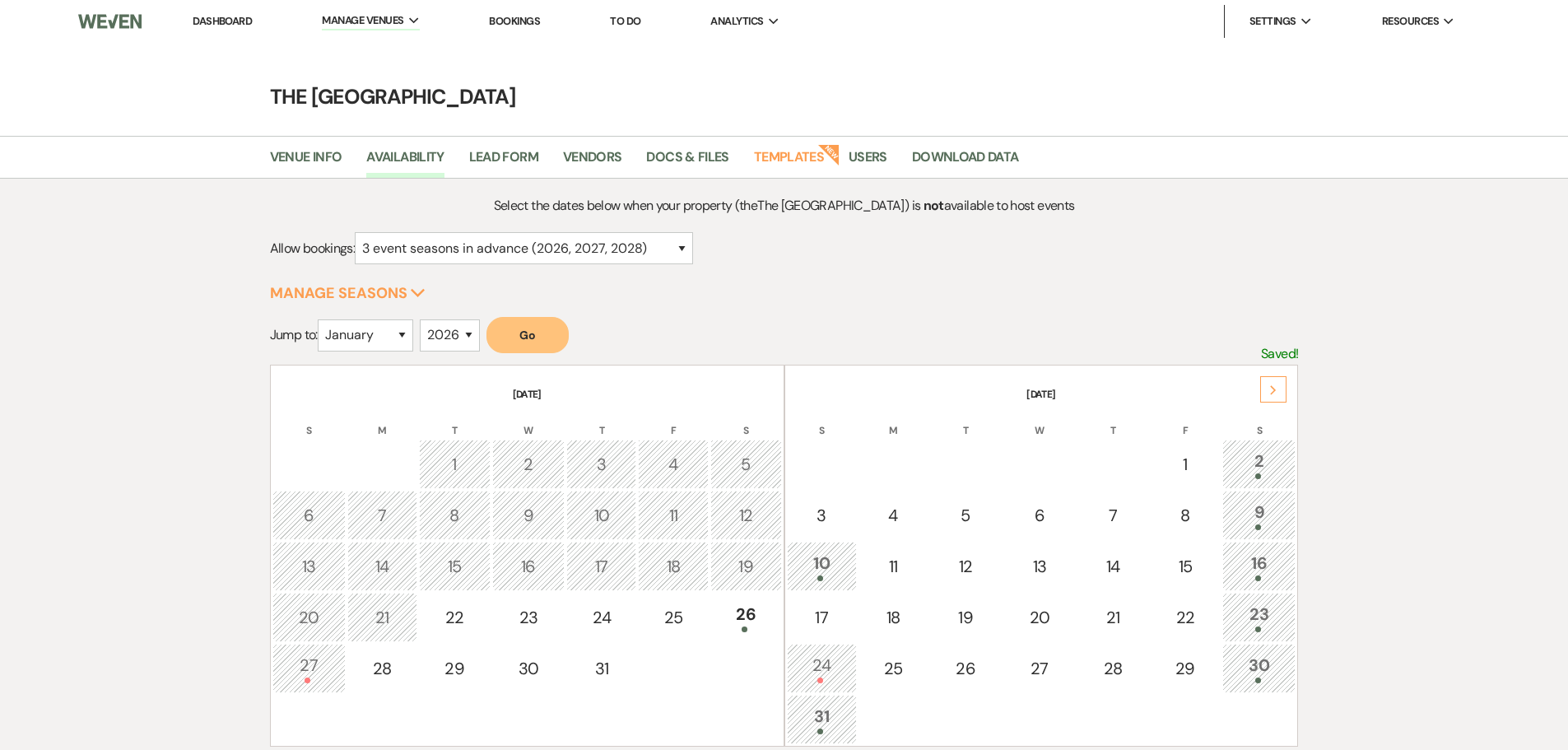 click on "Next" 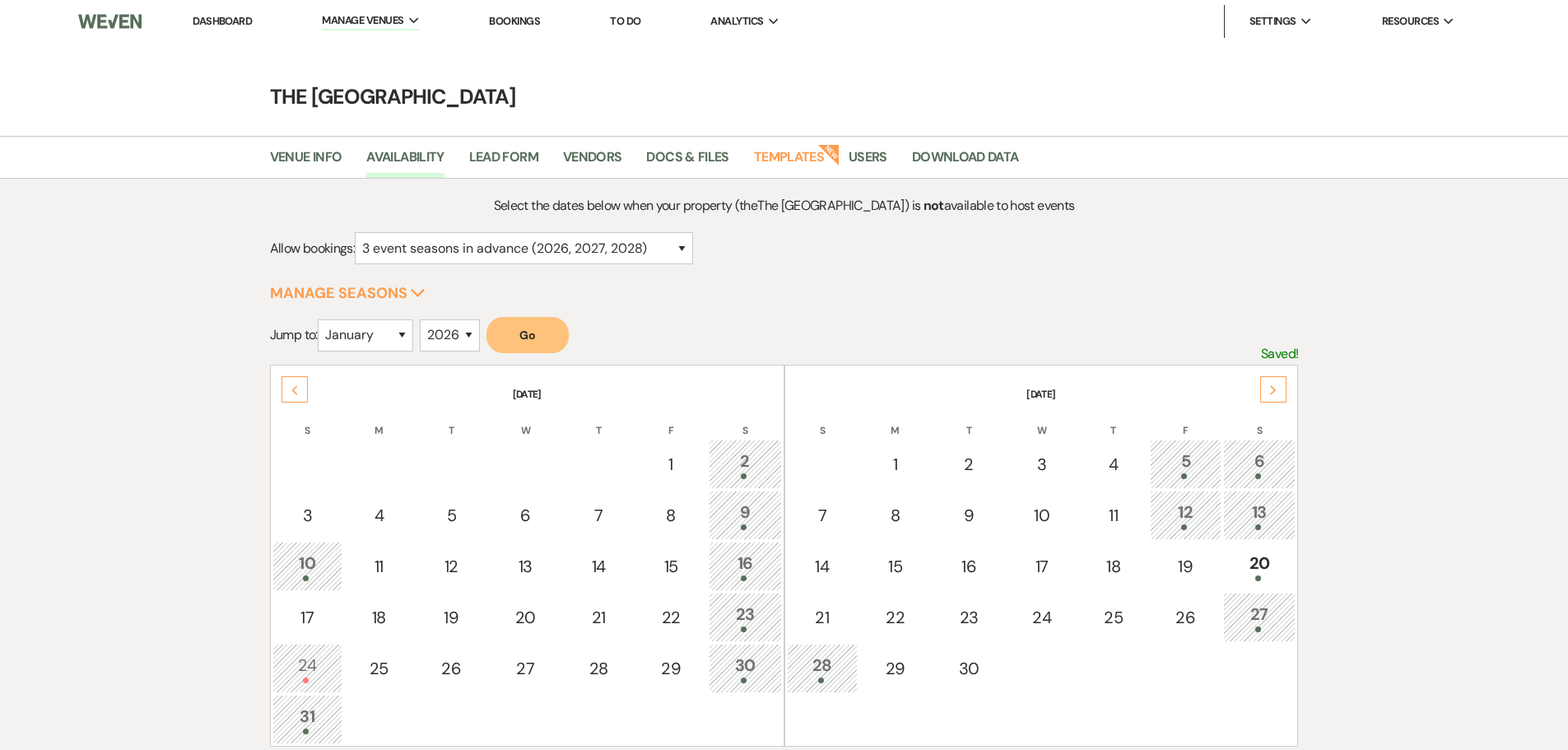 click on "Next" 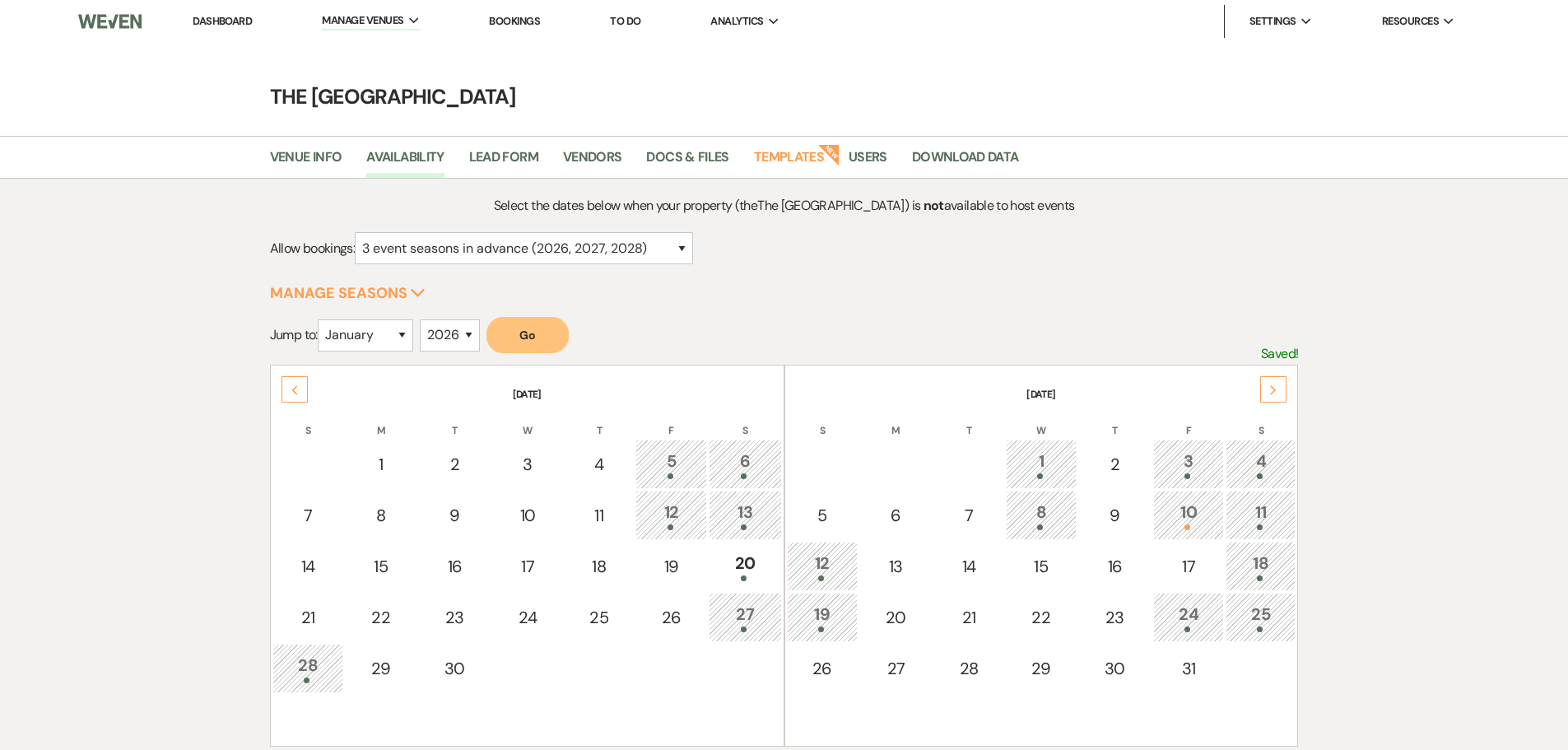 click on "Next" 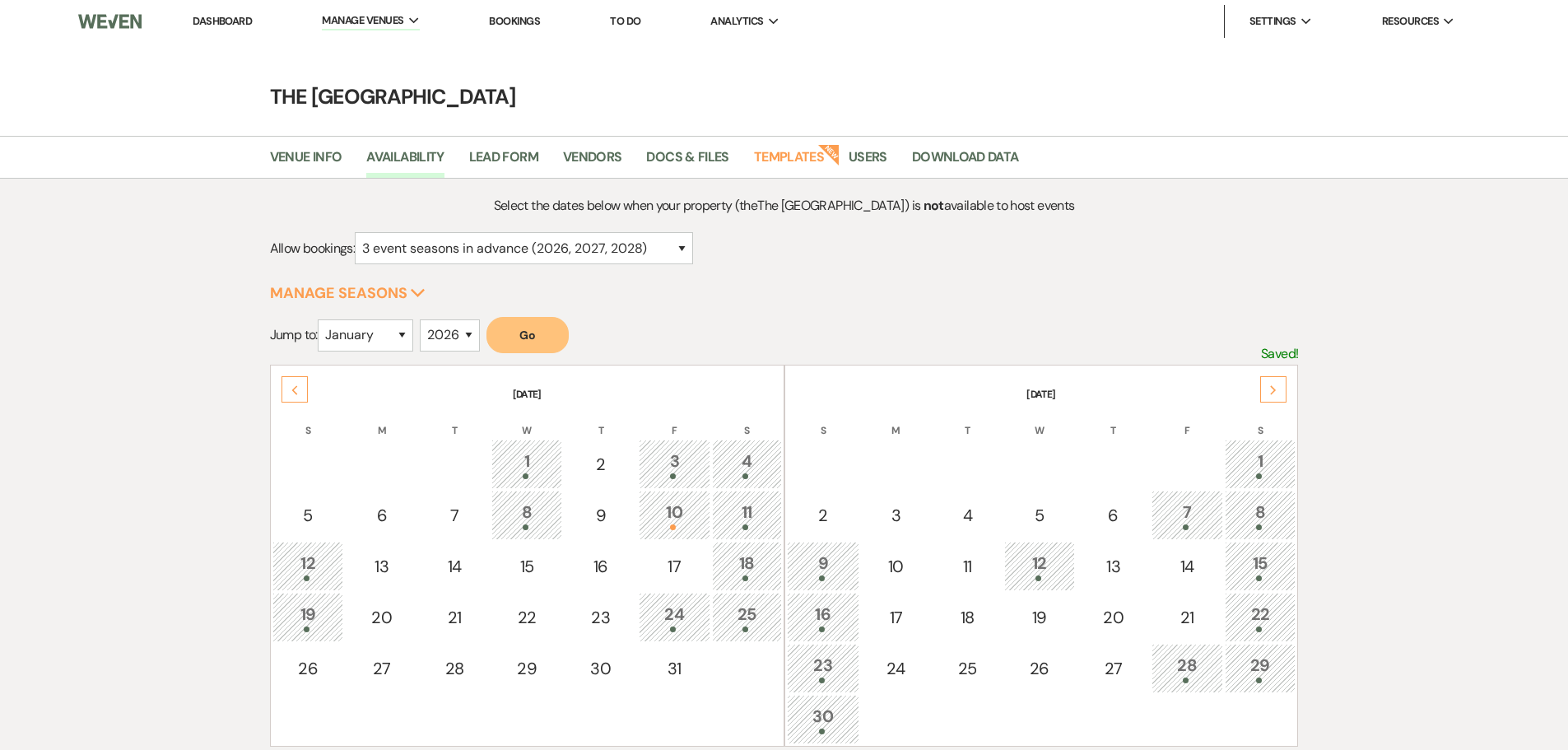click on "Next" 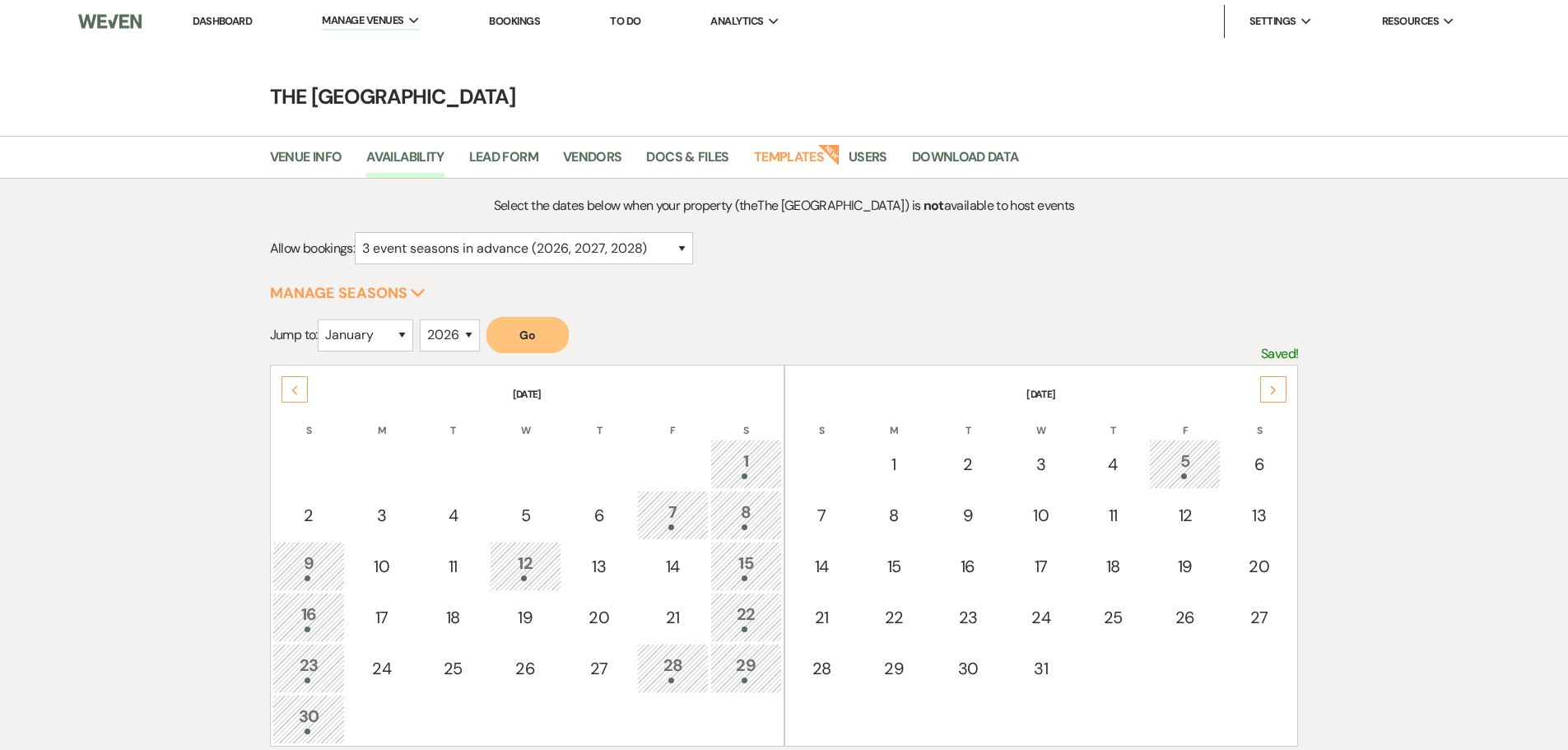 click on "Next" 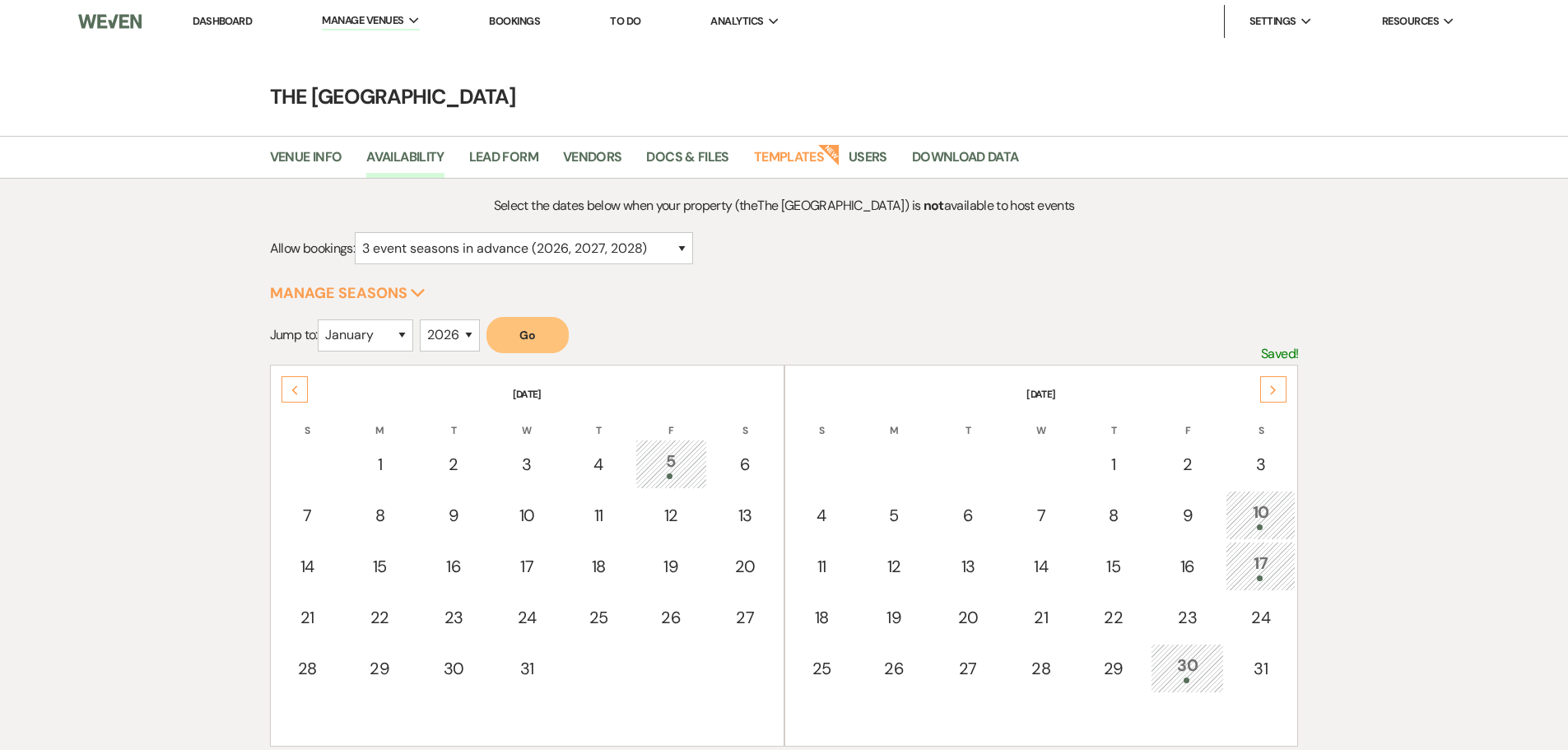 click on "Next" 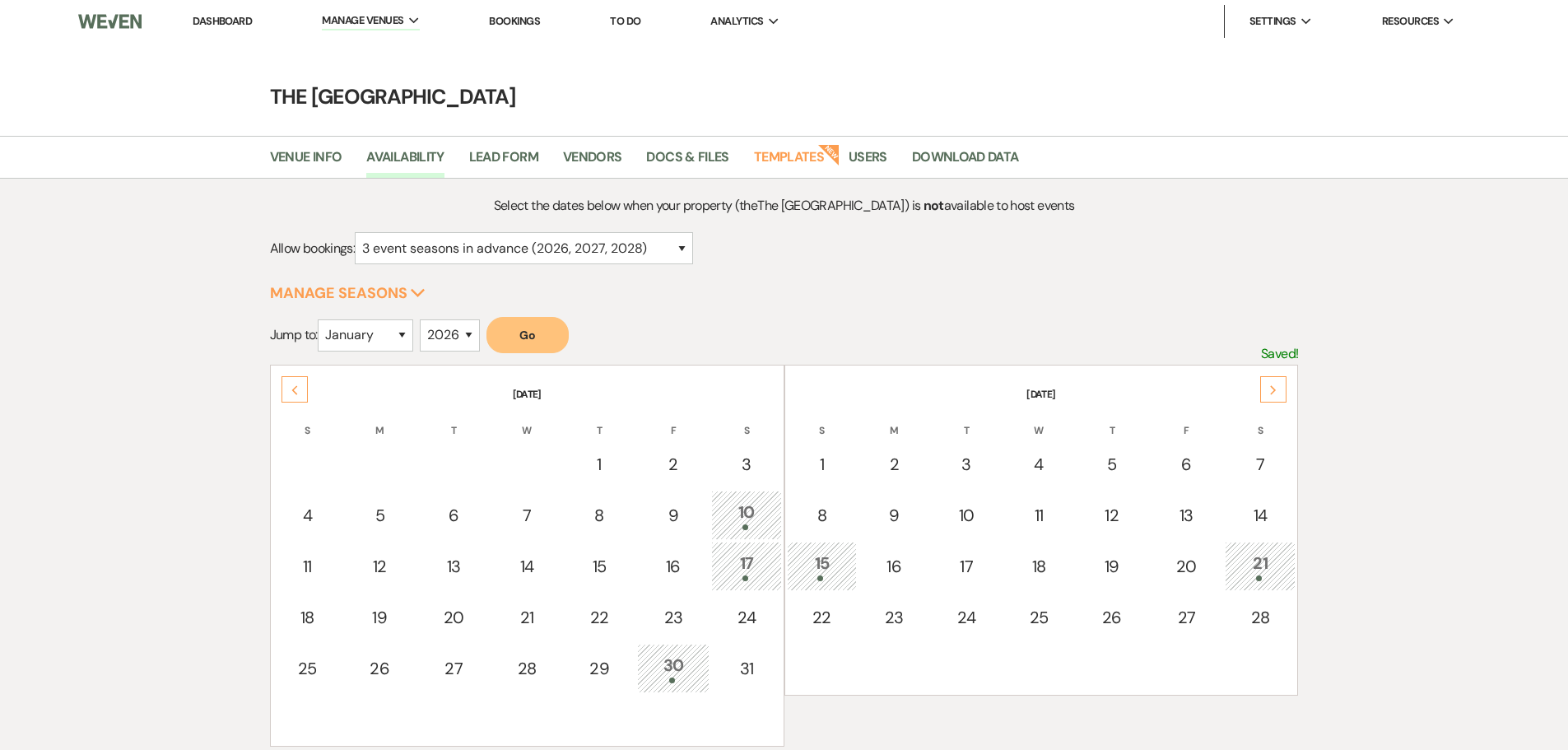 click on "Next" 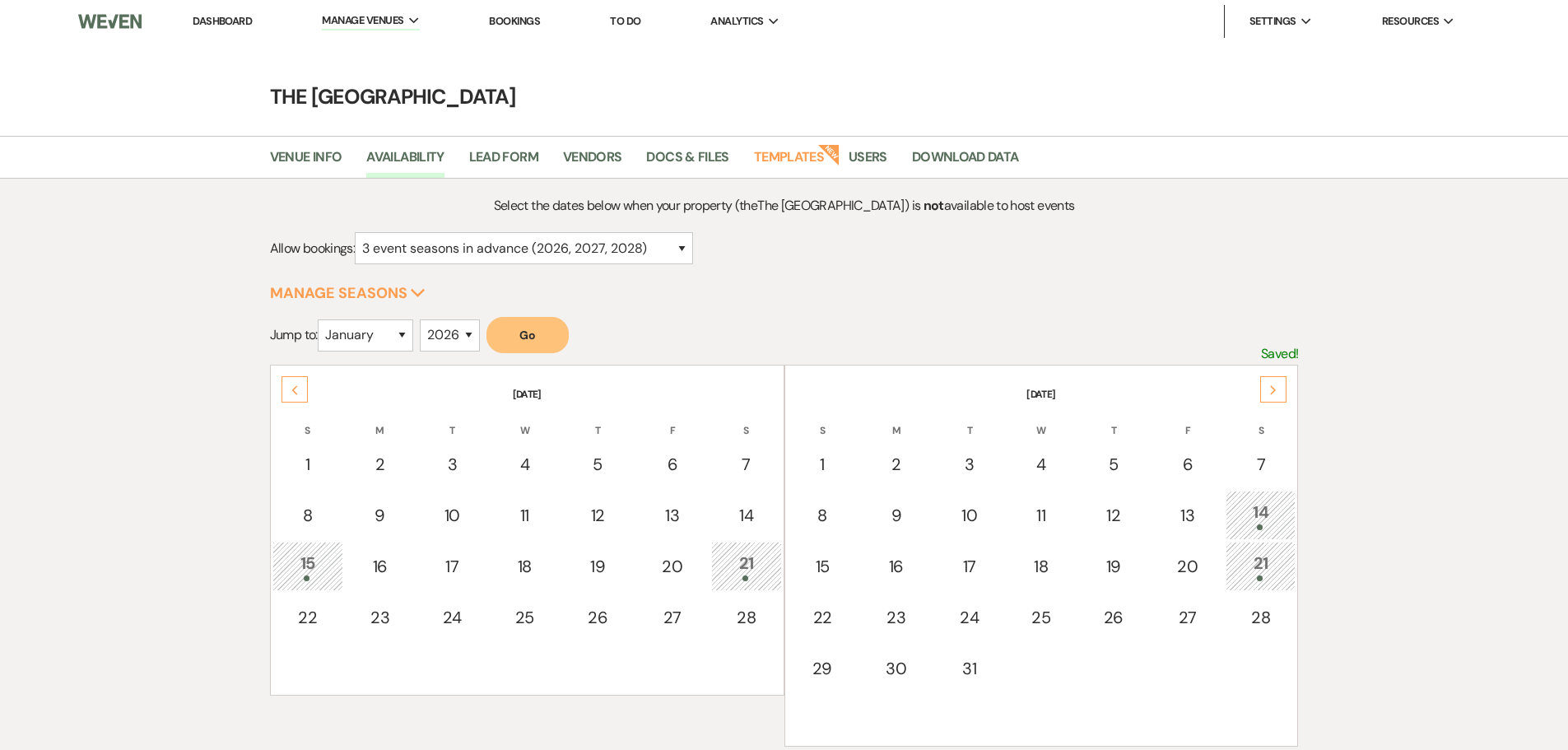 click on "Next" 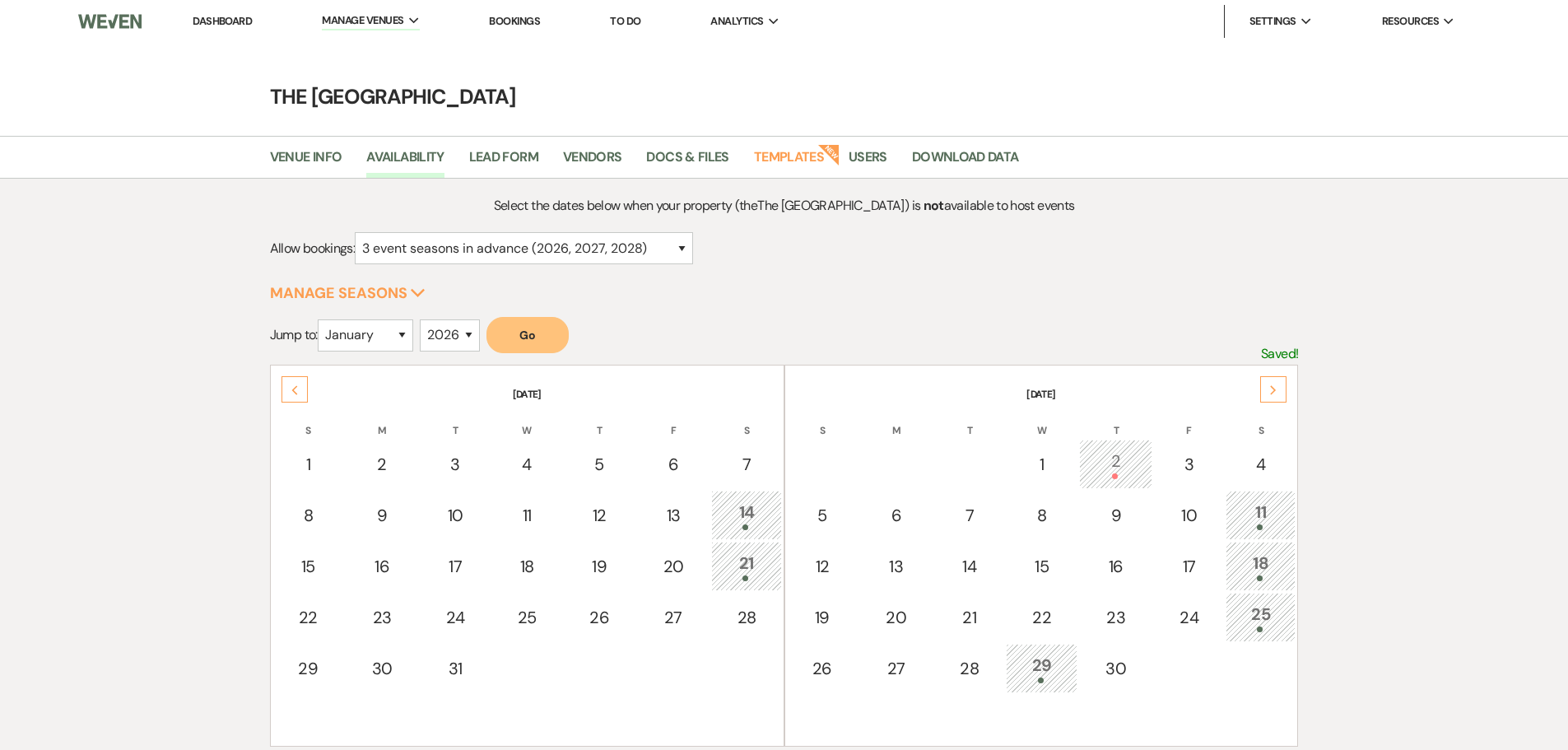 click on "Next" 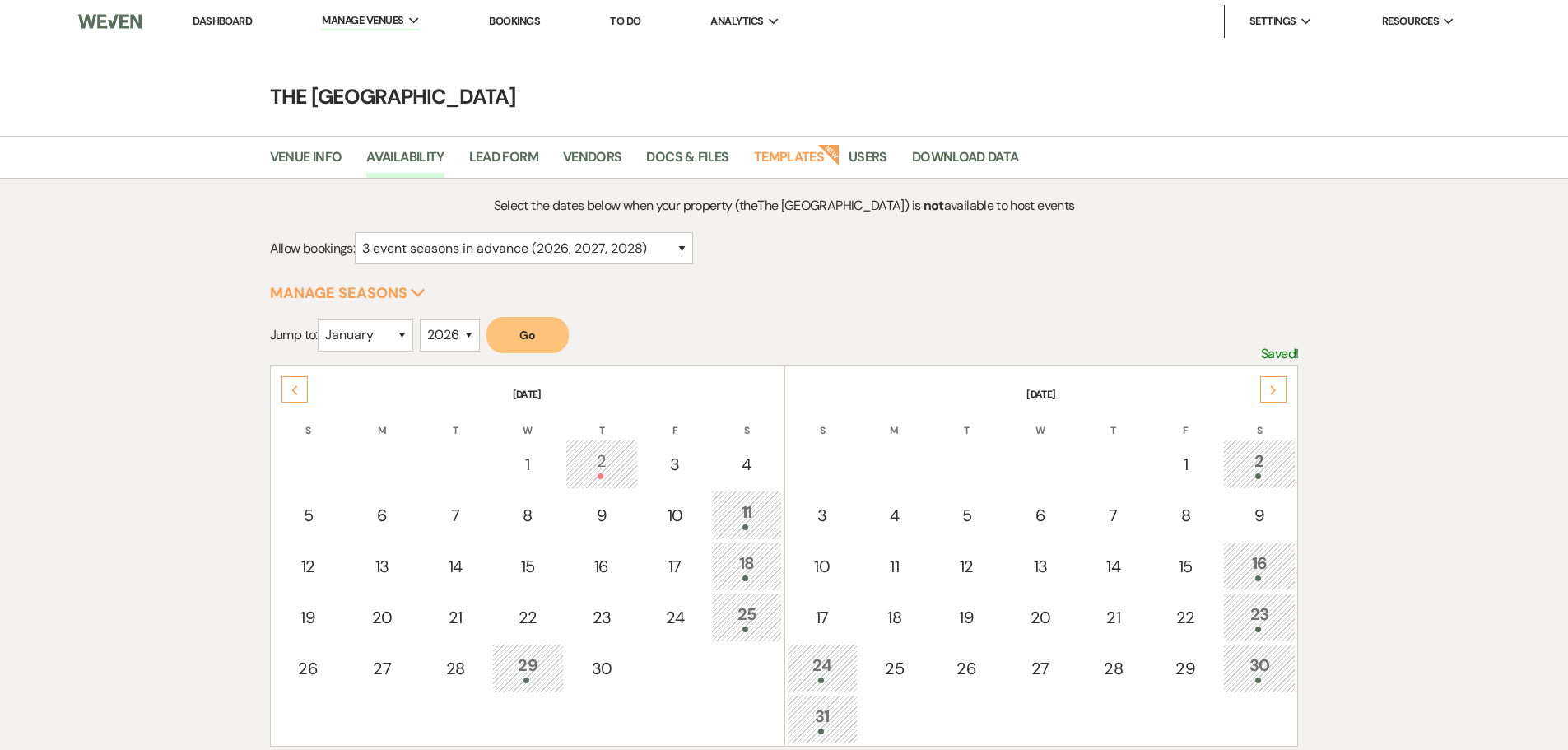 click on "23" at bounding box center (1259, 617) 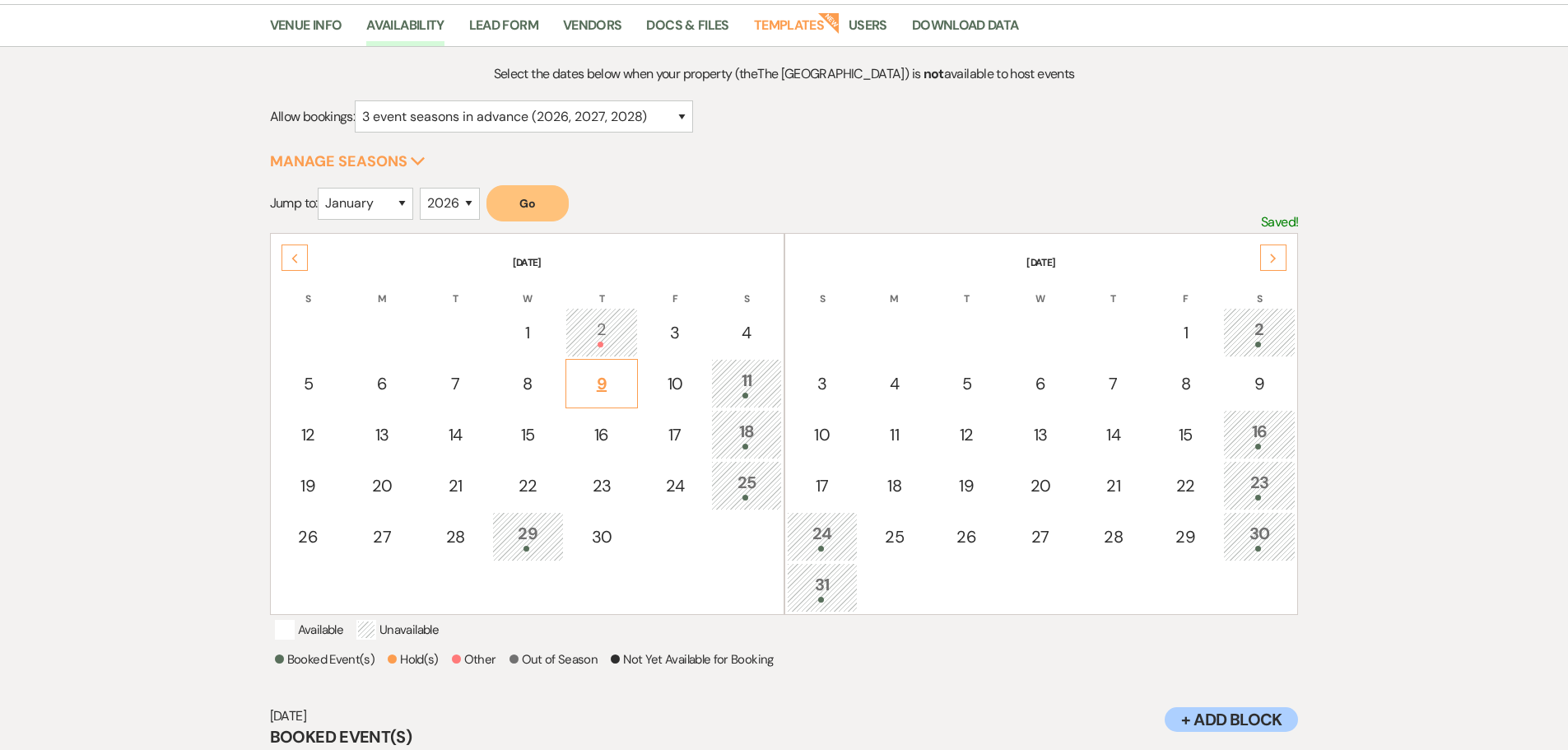 scroll, scrollTop: 0, scrollLeft: 0, axis: both 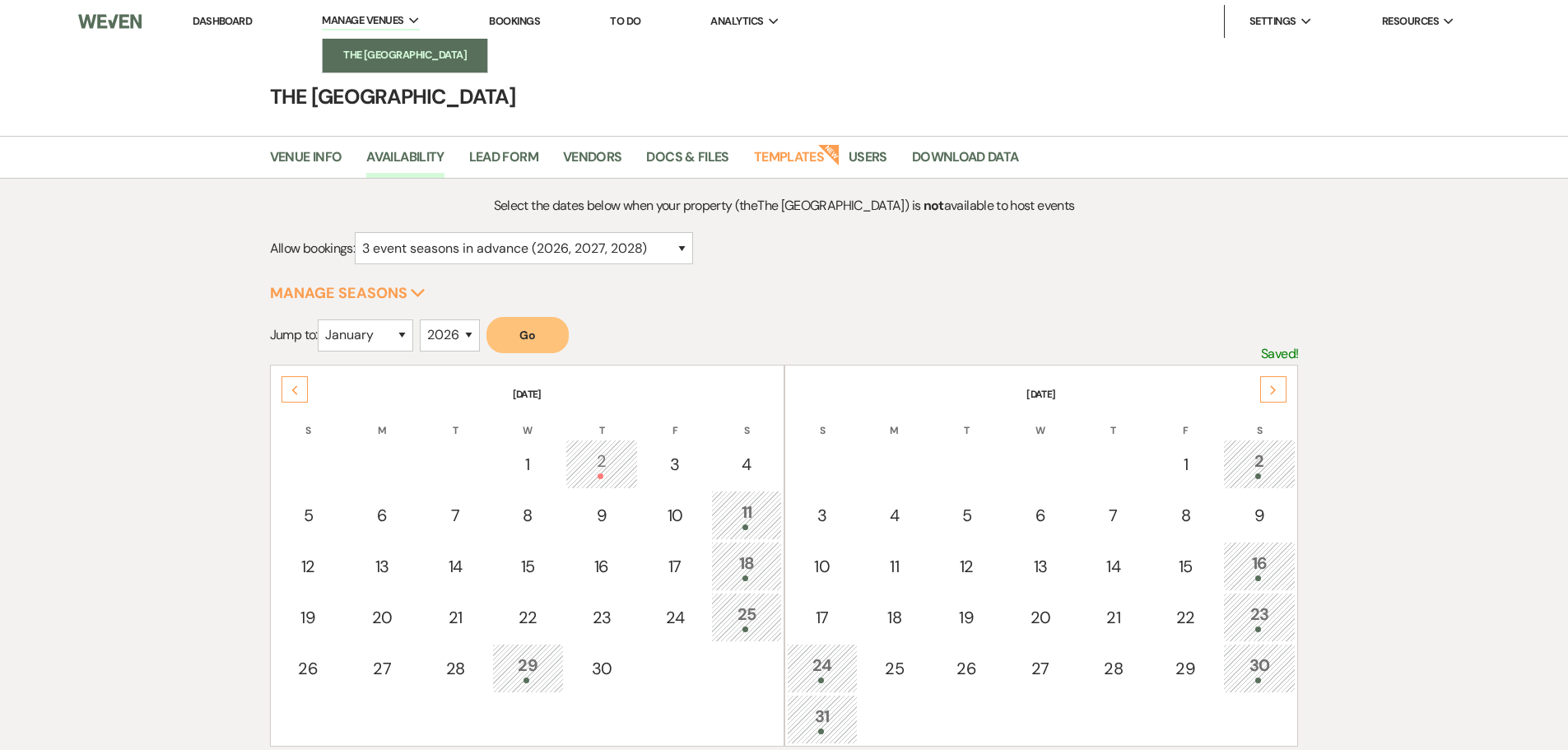click on "The [GEOGRAPHIC_DATA]" at bounding box center [405, 55] 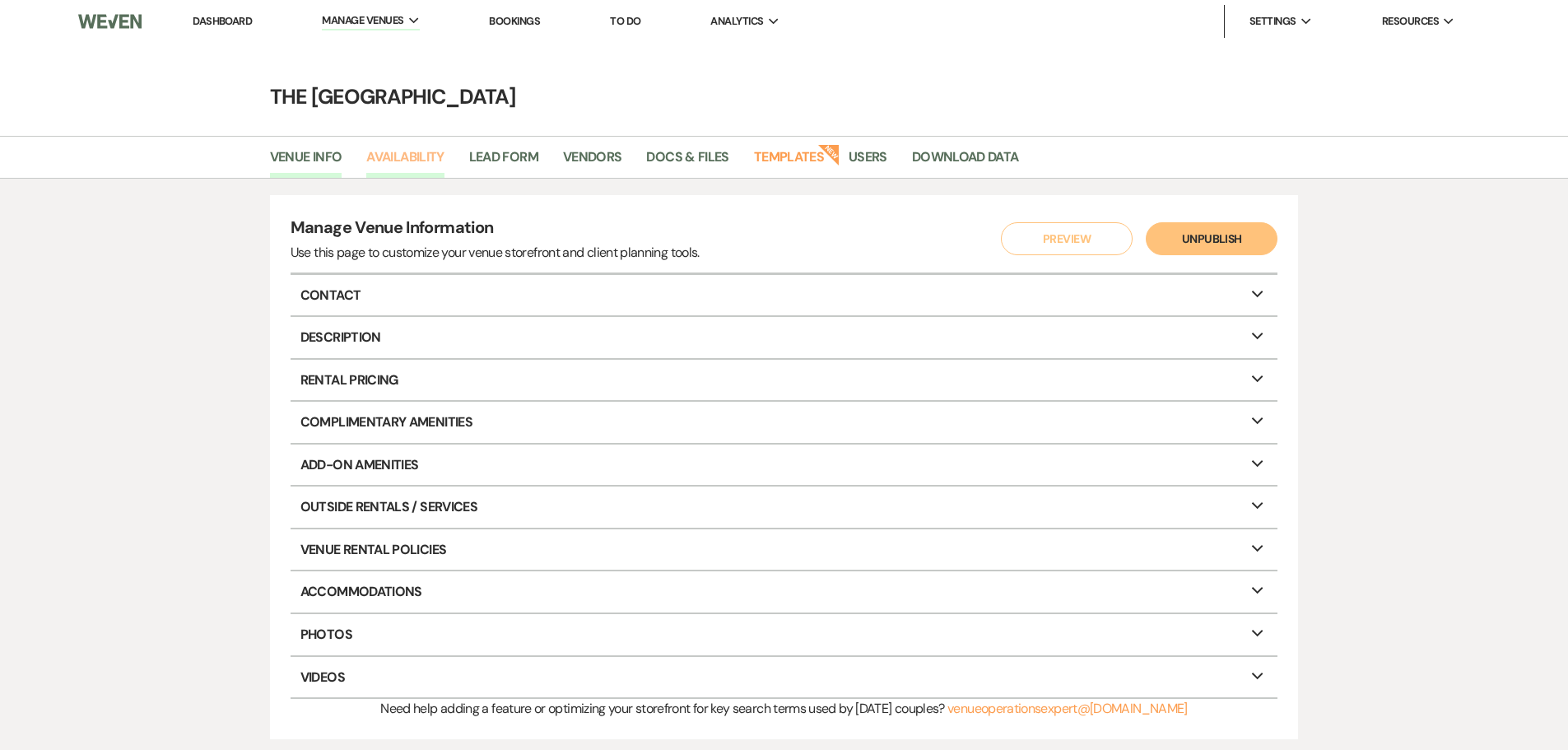 click on "Availability" at bounding box center (405, 162) 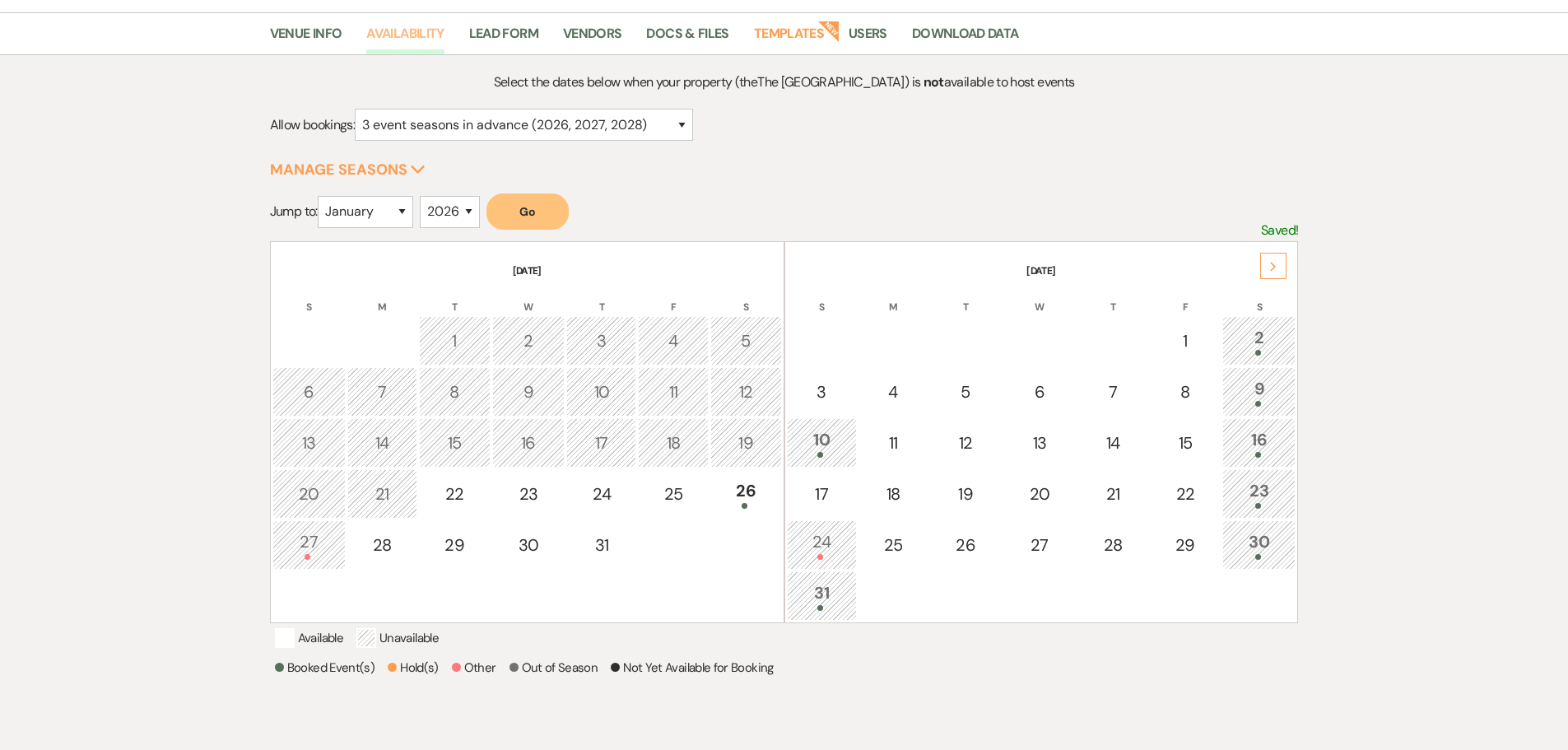 scroll, scrollTop: 247, scrollLeft: 0, axis: vertical 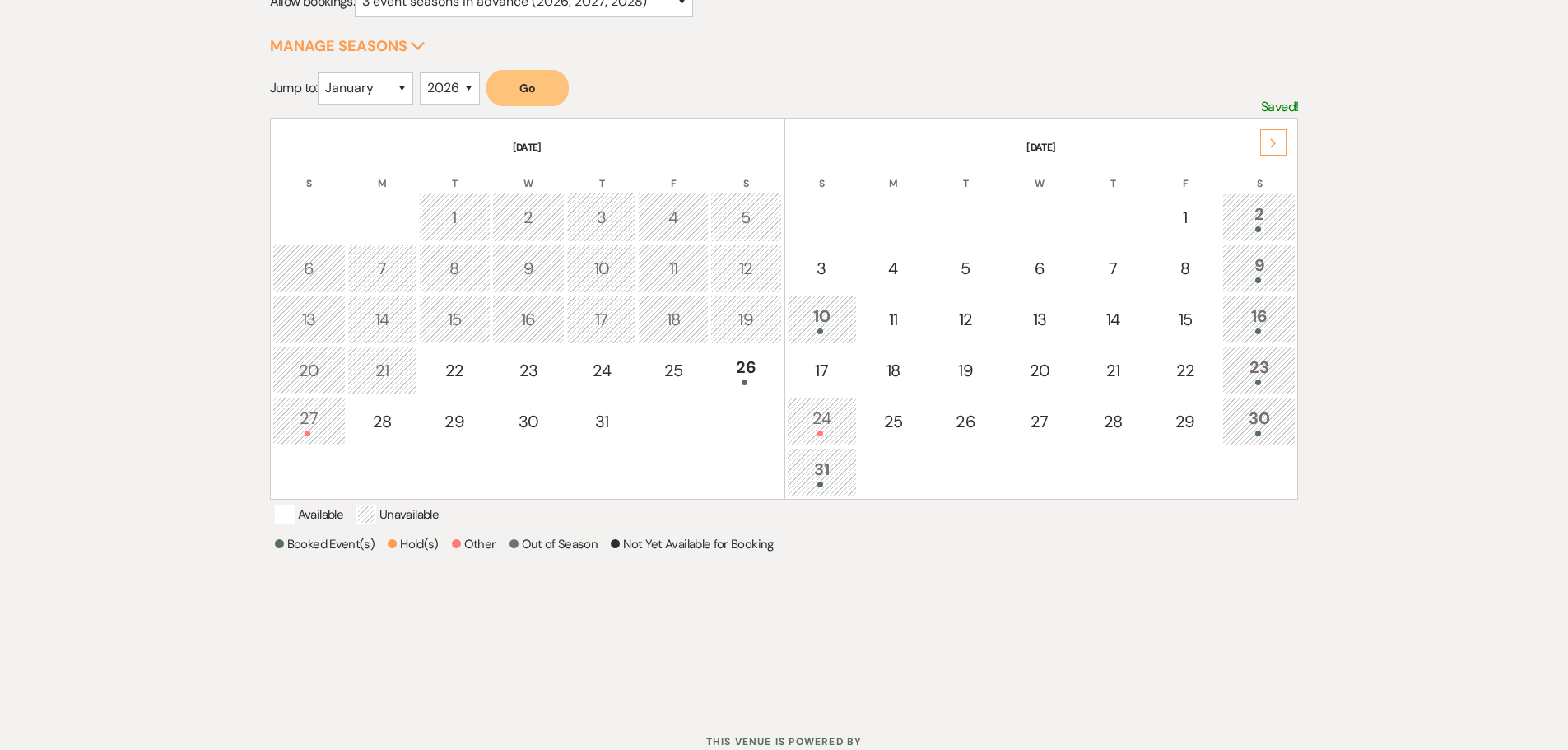 click on "Next" 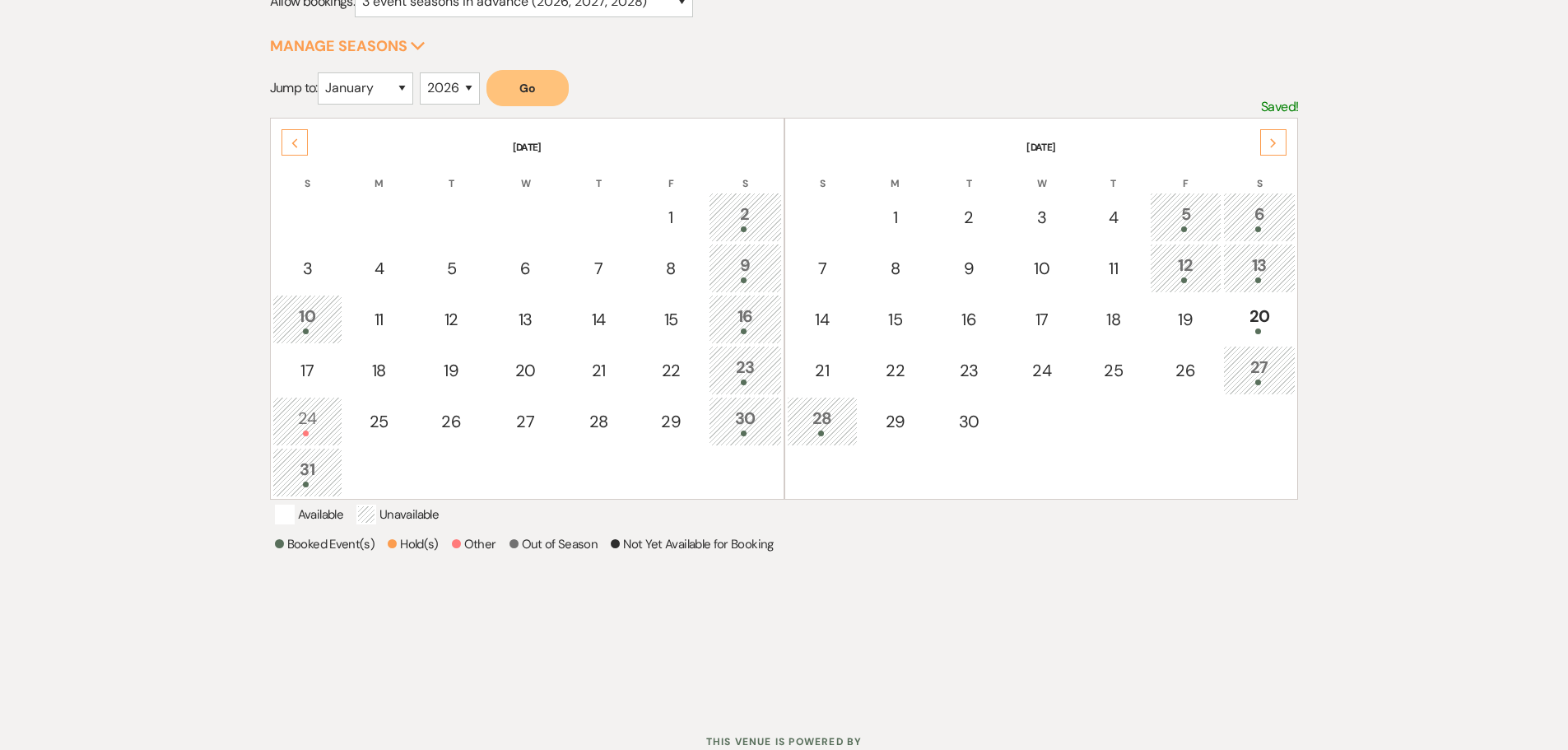 click on "Next" 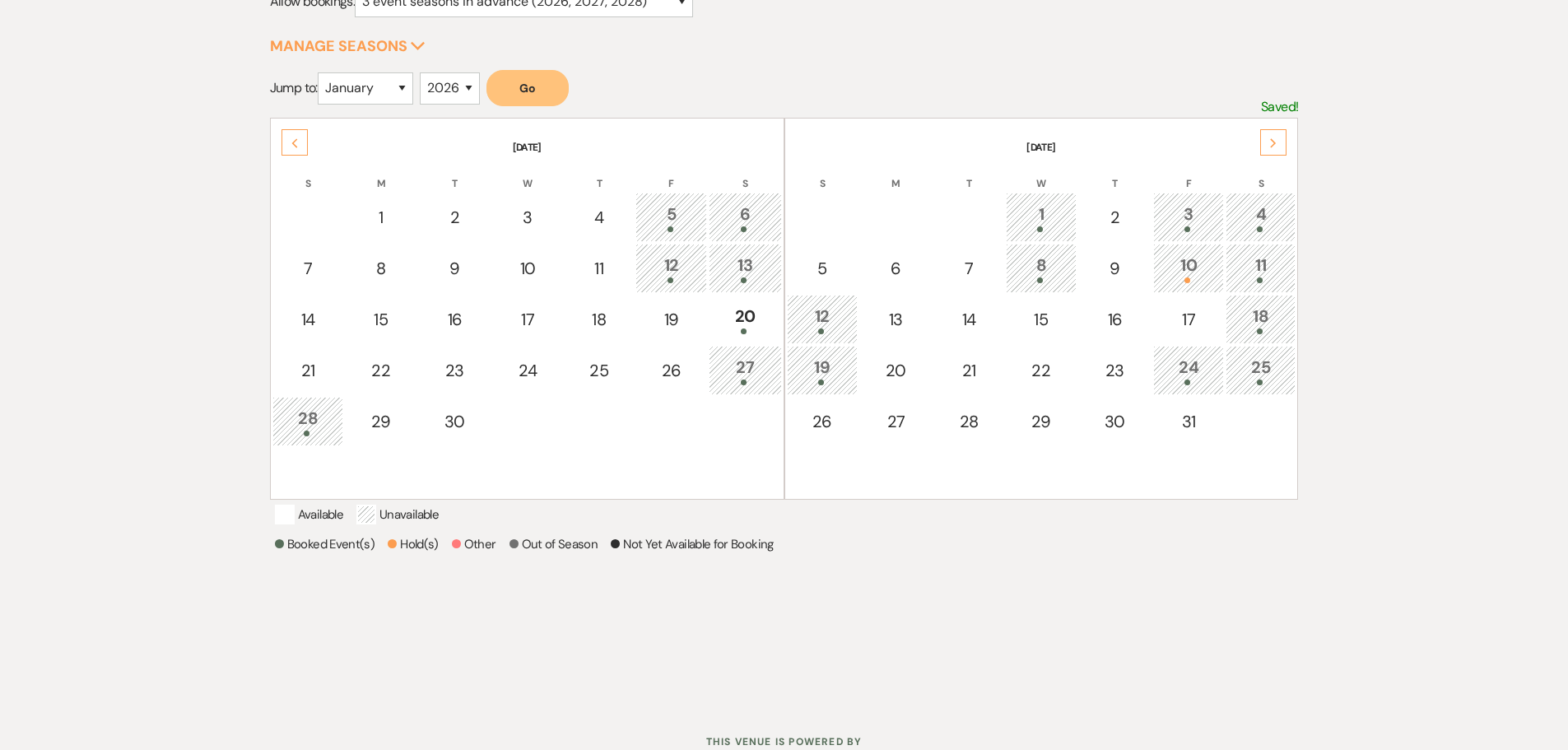 click on "Next" 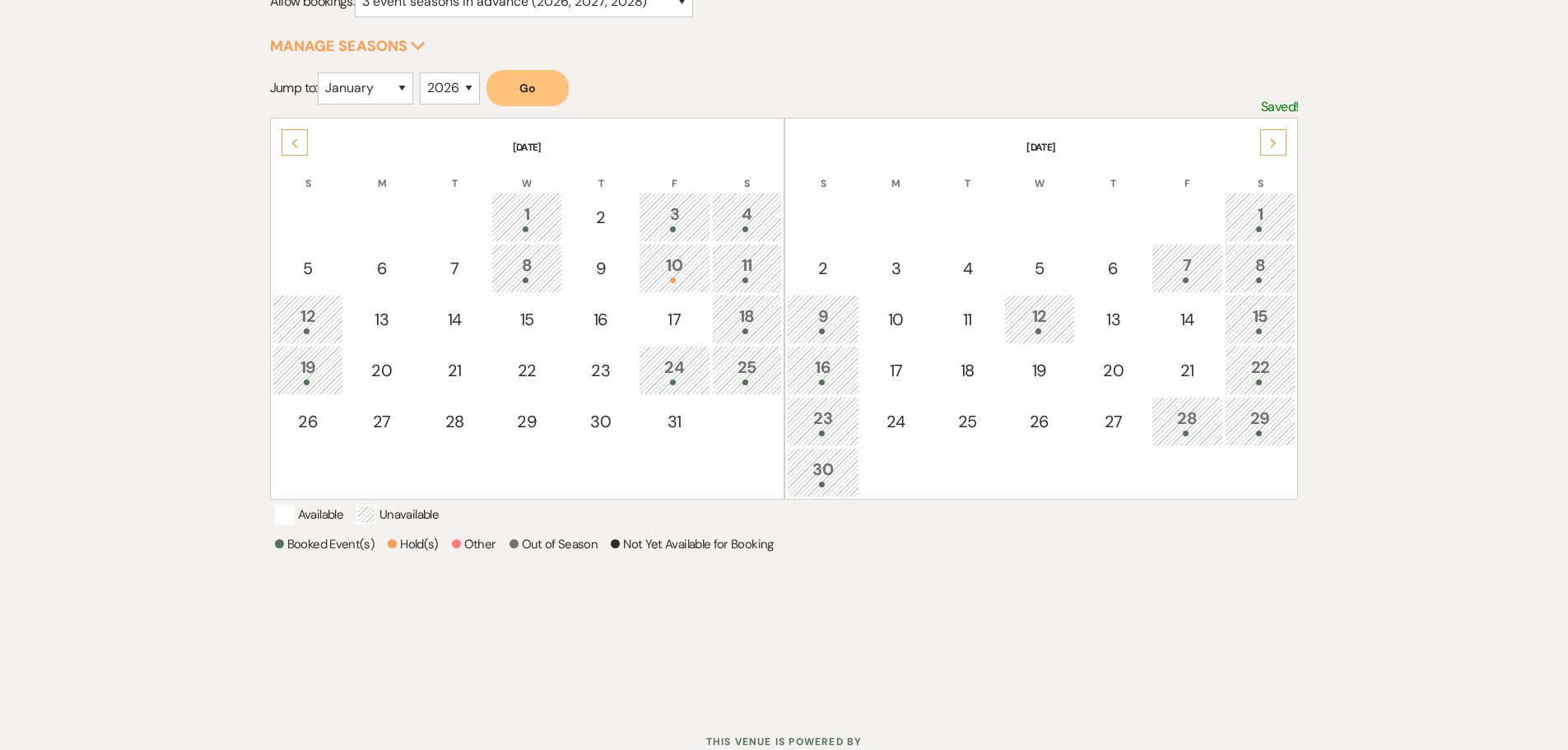 click on "Next" 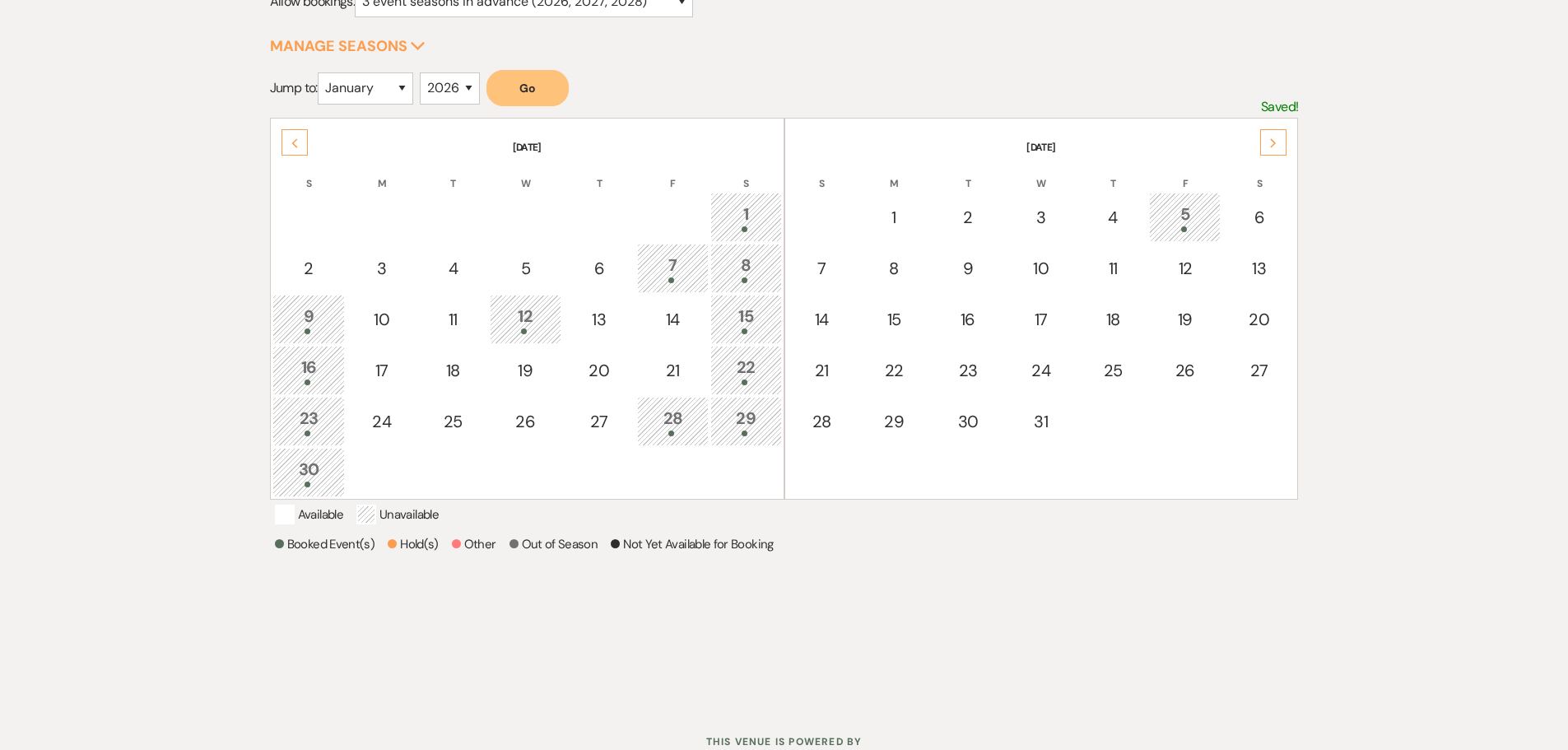 click on "Next" 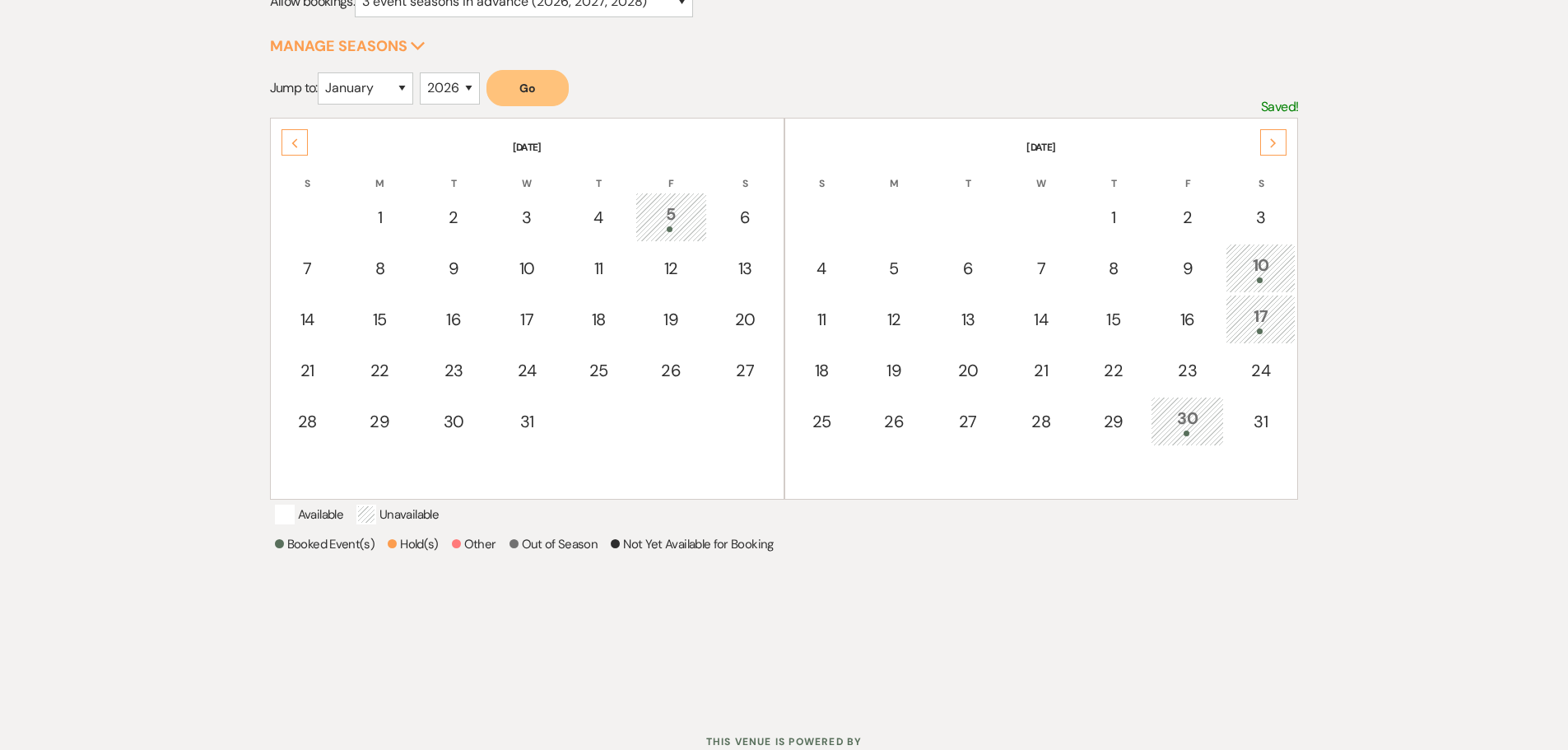 click on "Next" 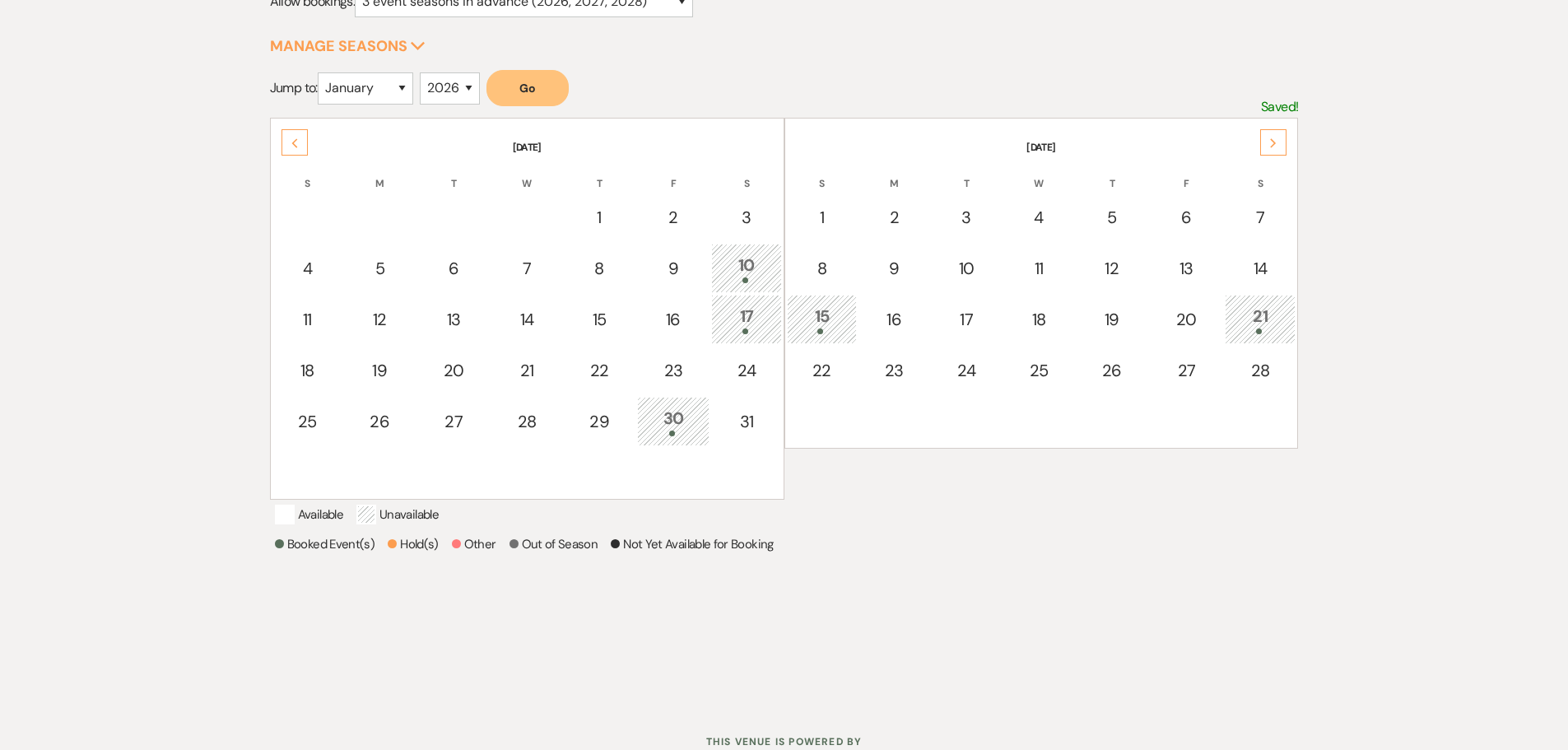 click on "Next" 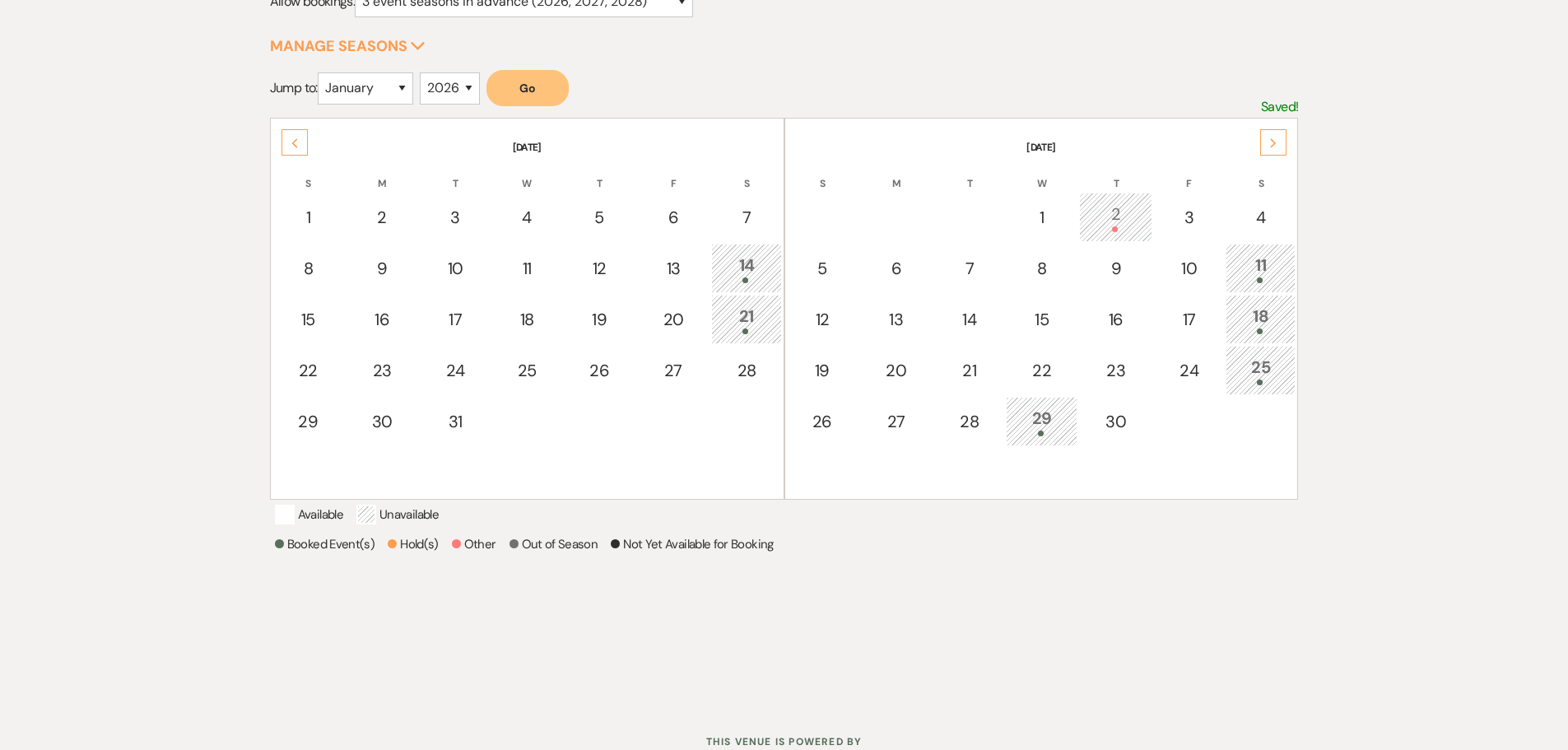click on "Next" 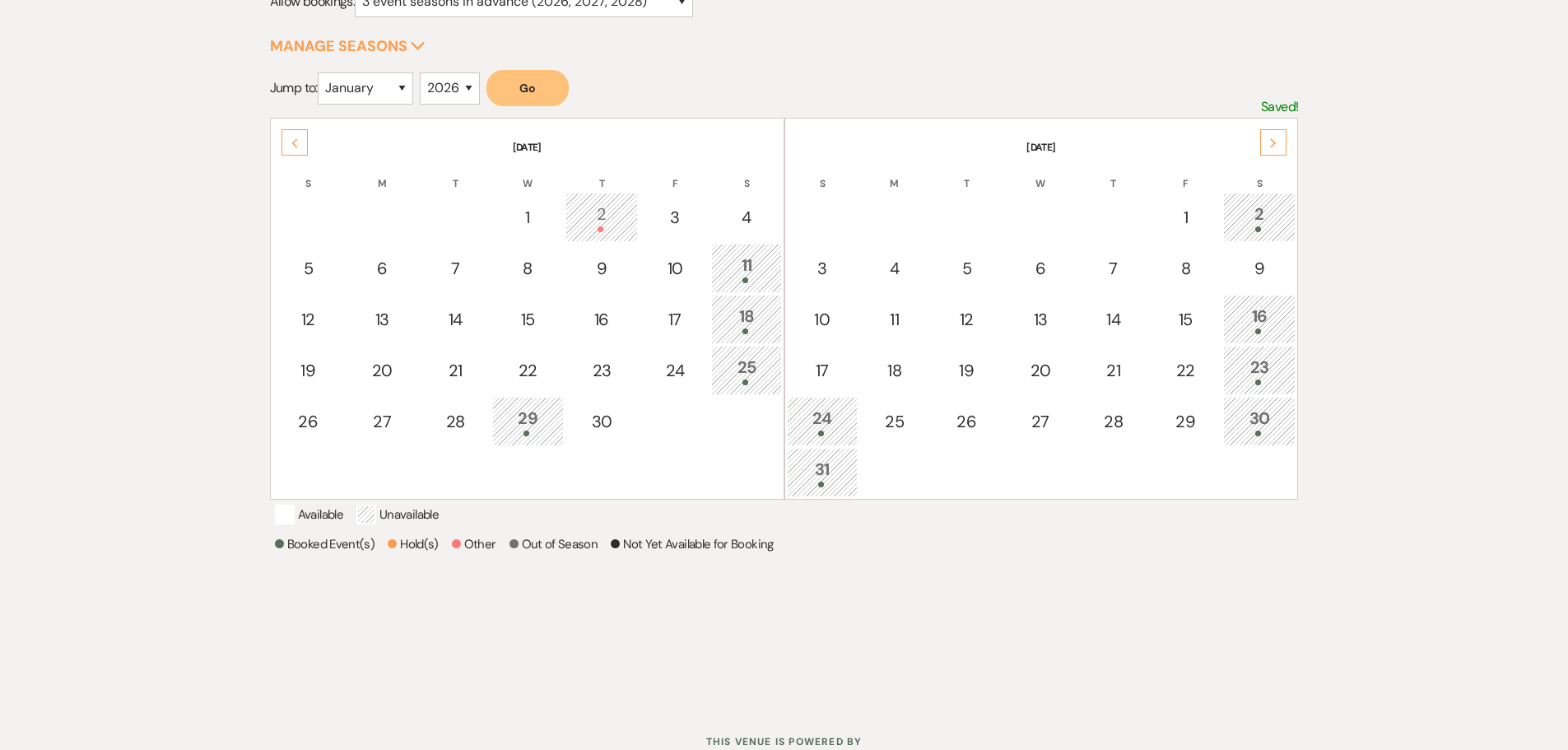 click on "Next" 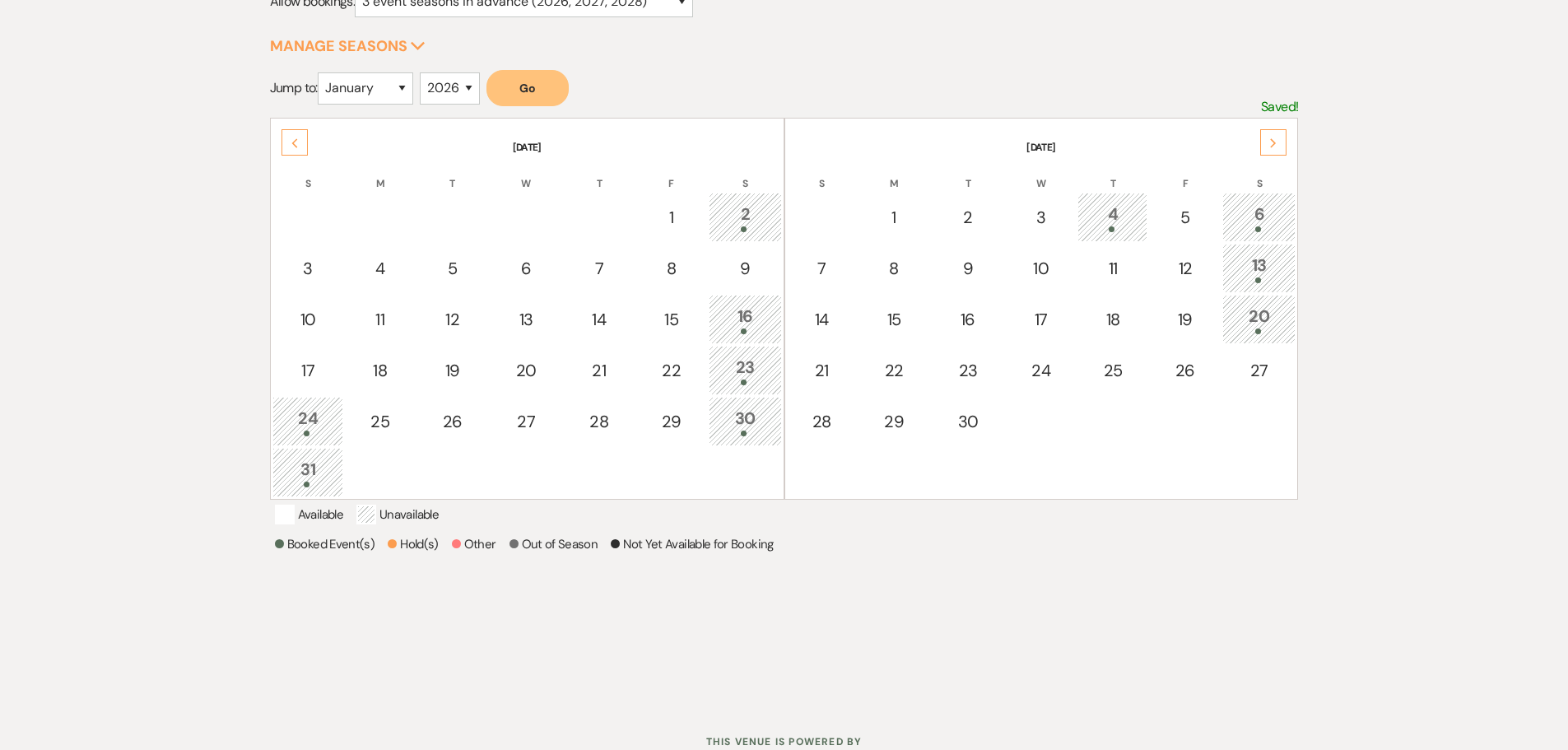 click on "Next" 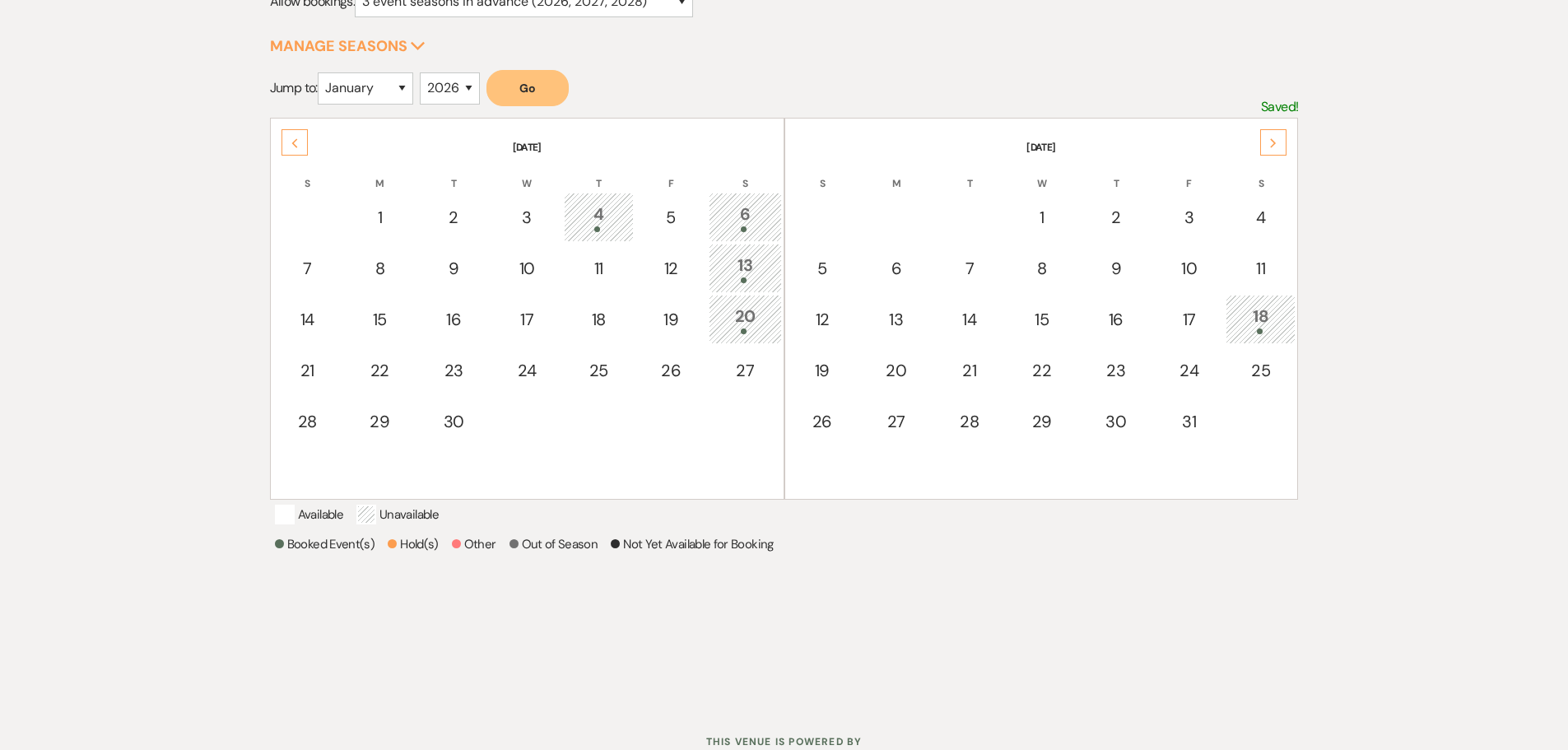 click on "Next" 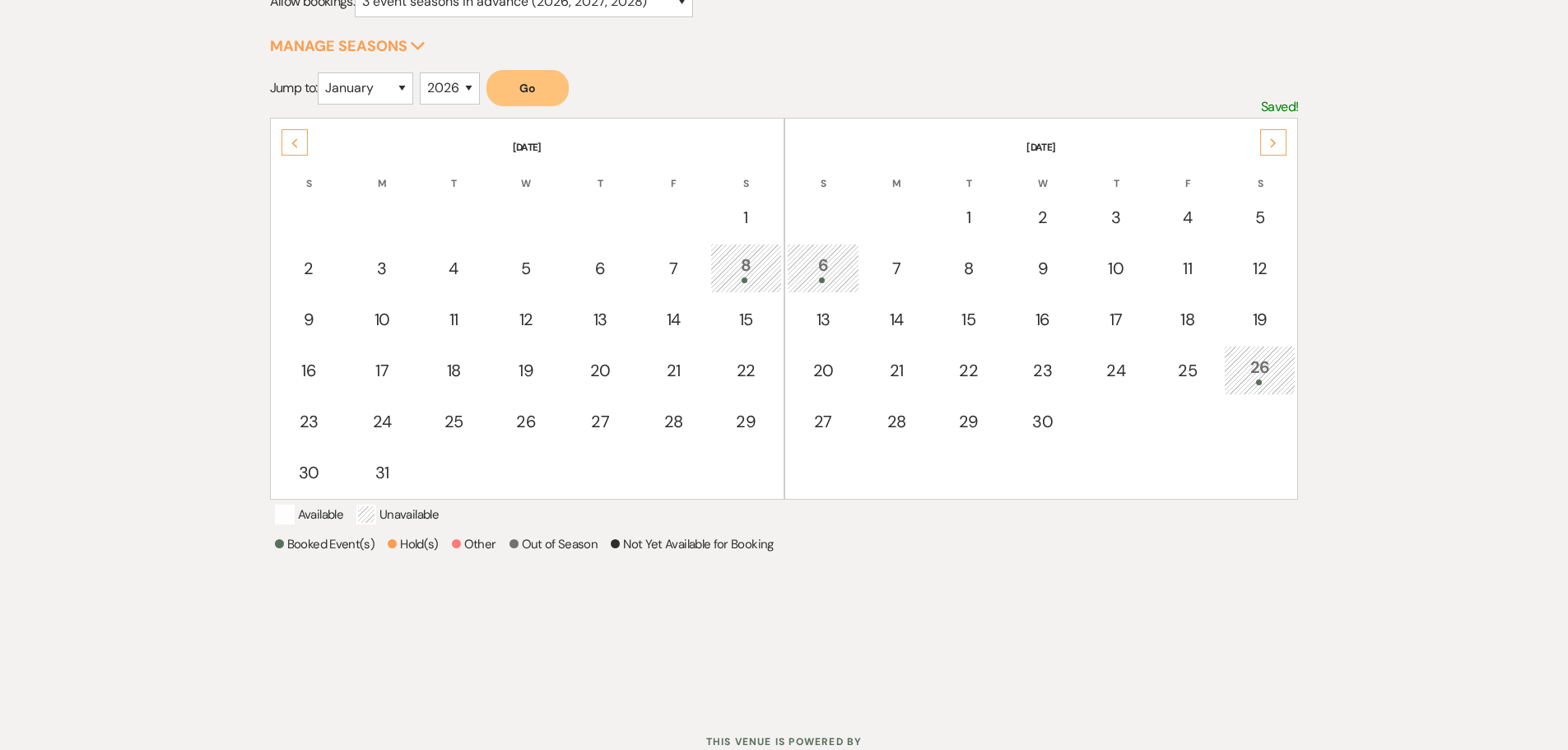 click on "Next" 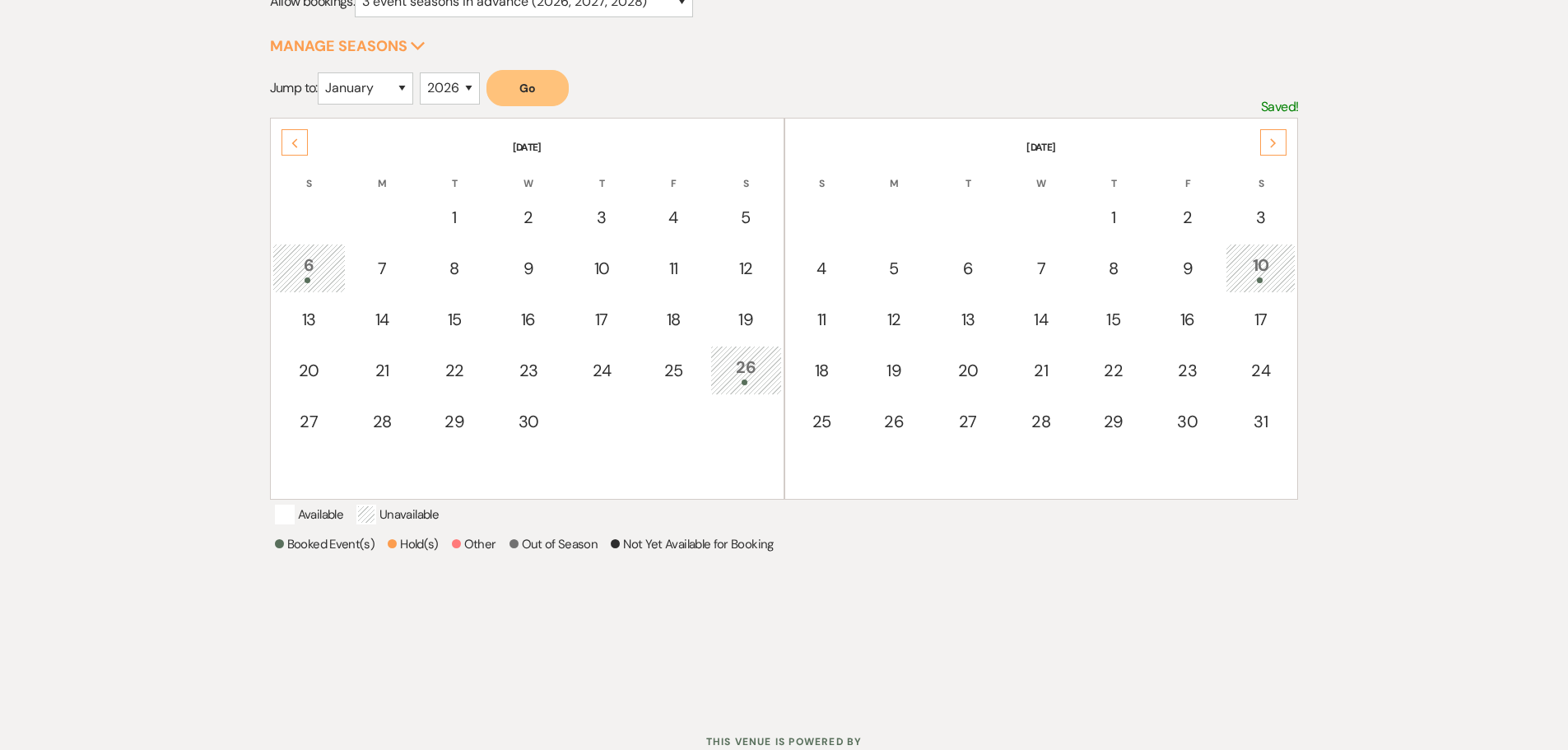click on "Next" 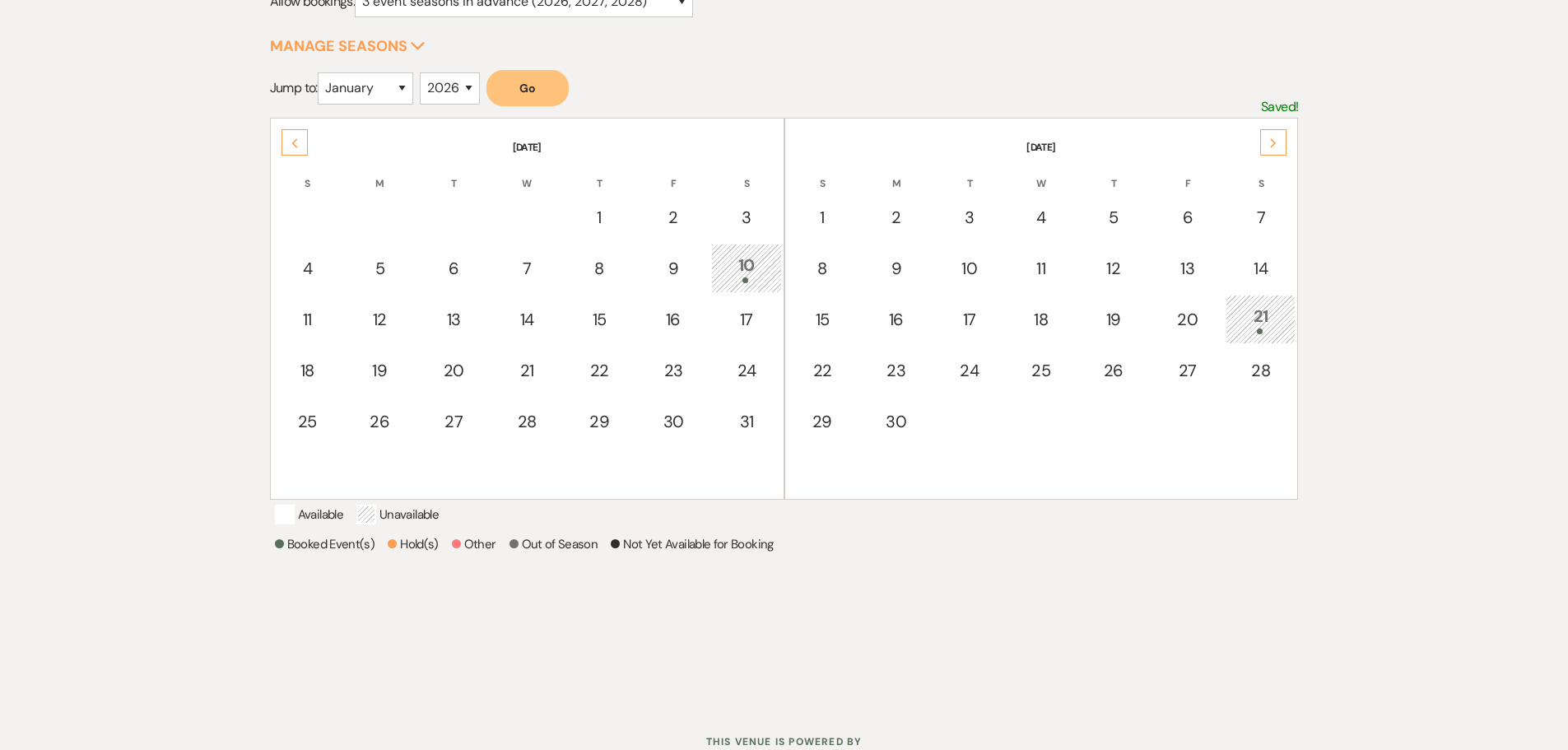 click on "Next" 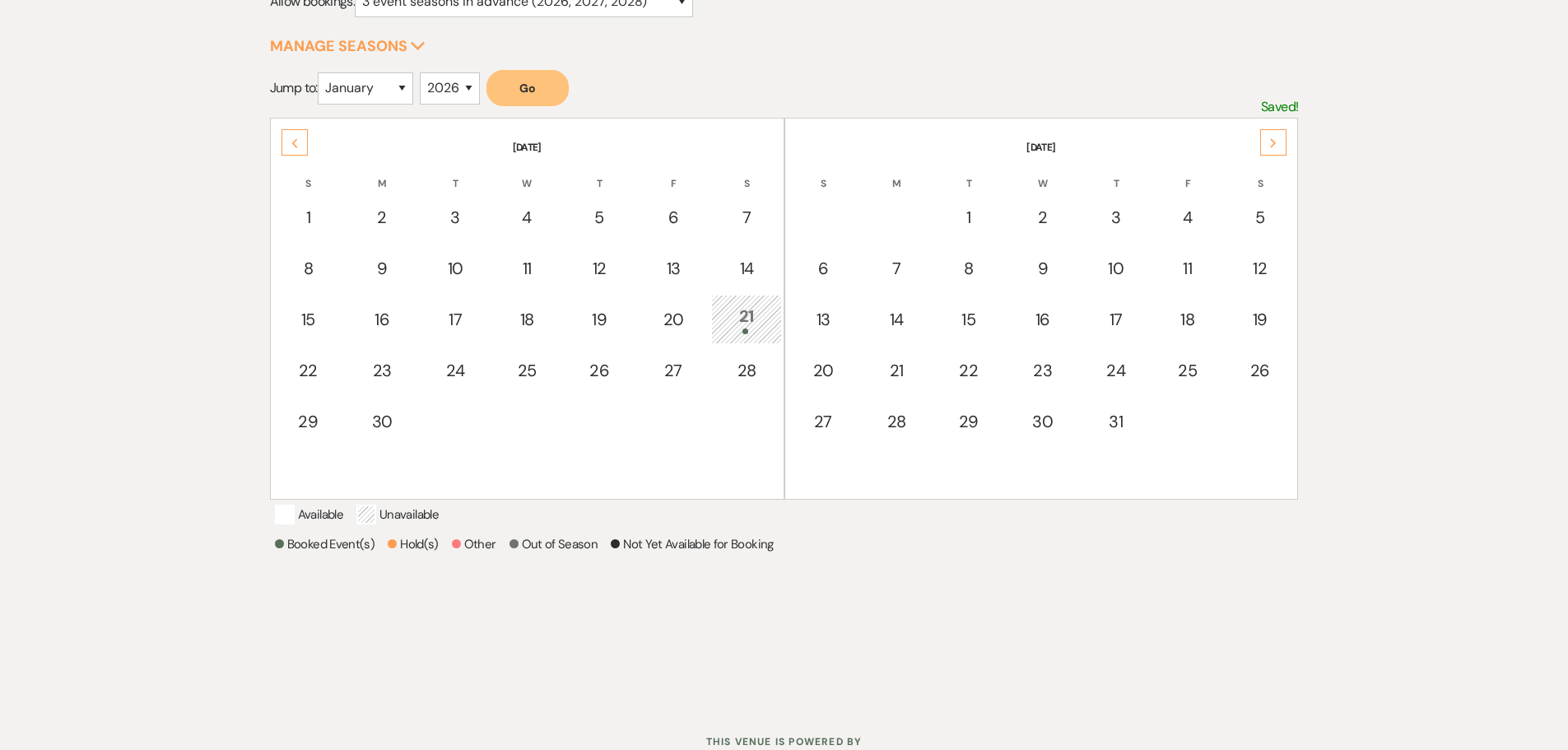 click on "Next" 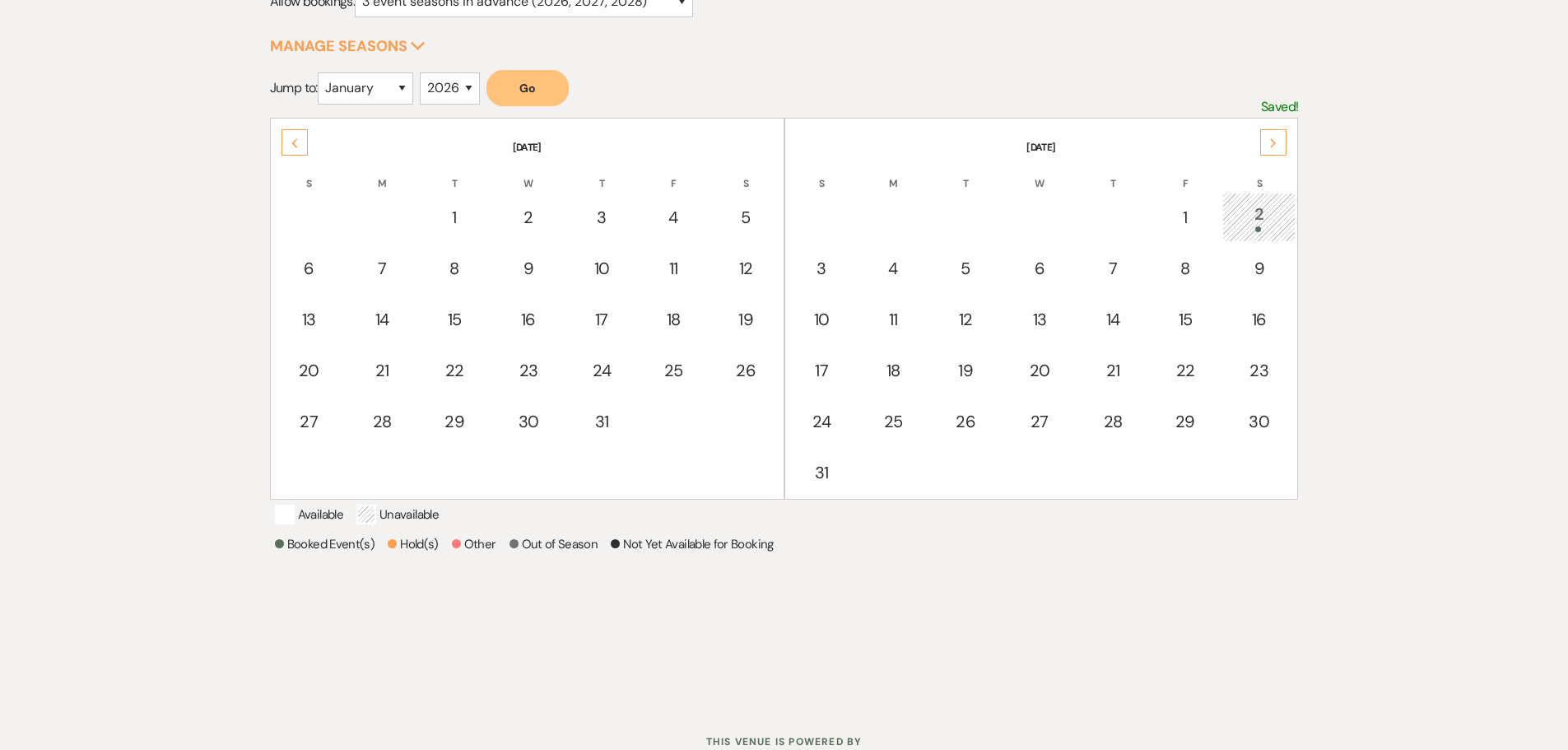 click on "Next" 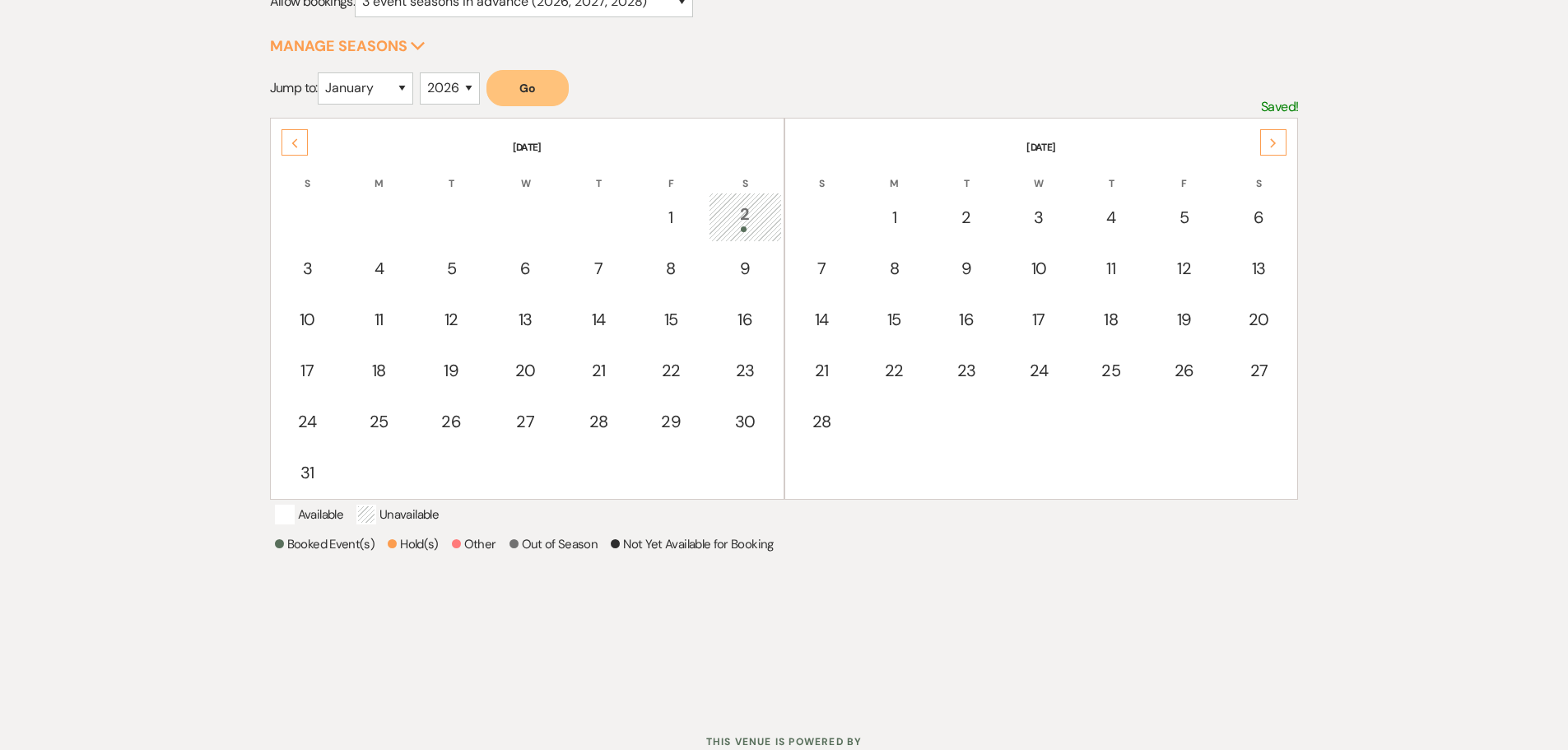 click on "Next" 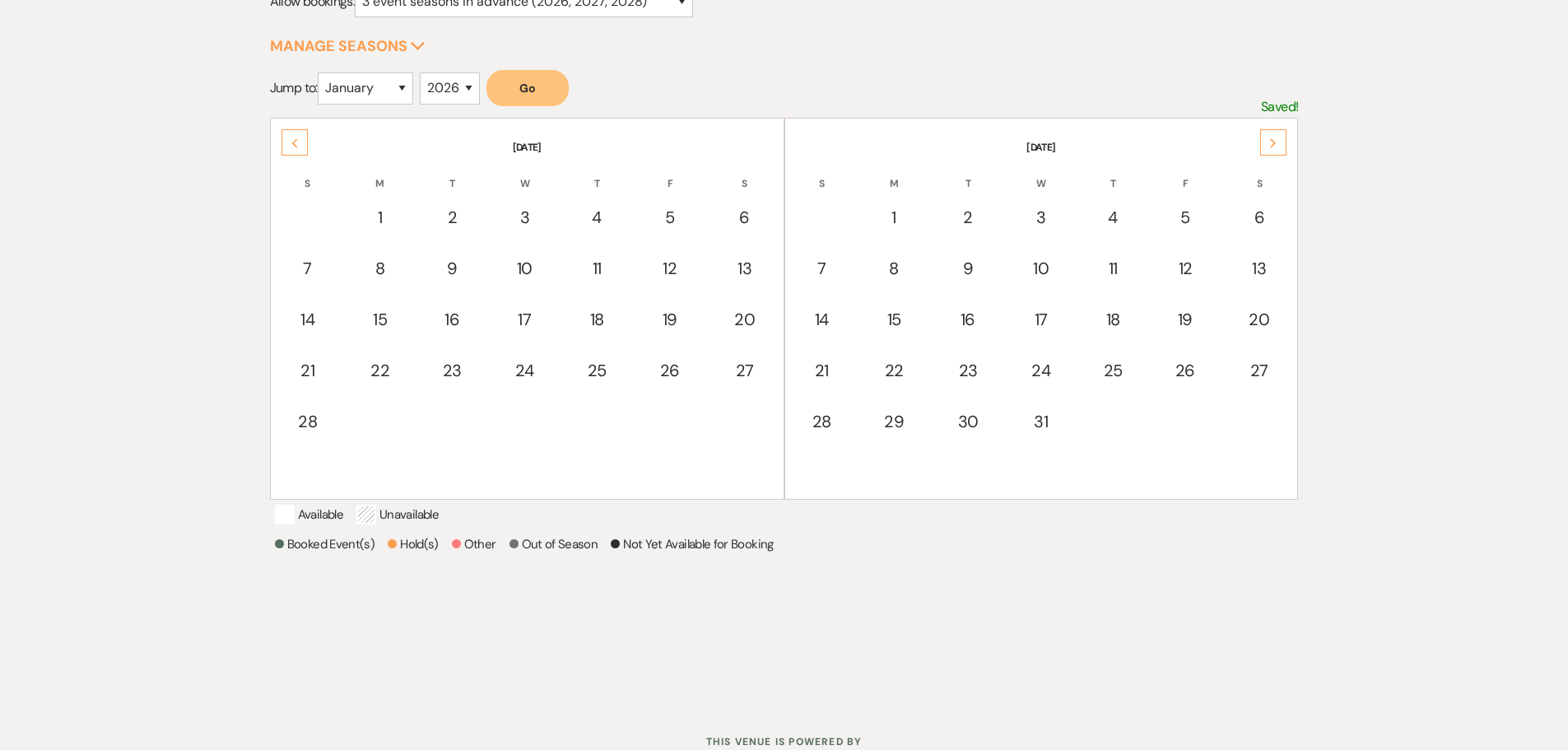 click on "Next" 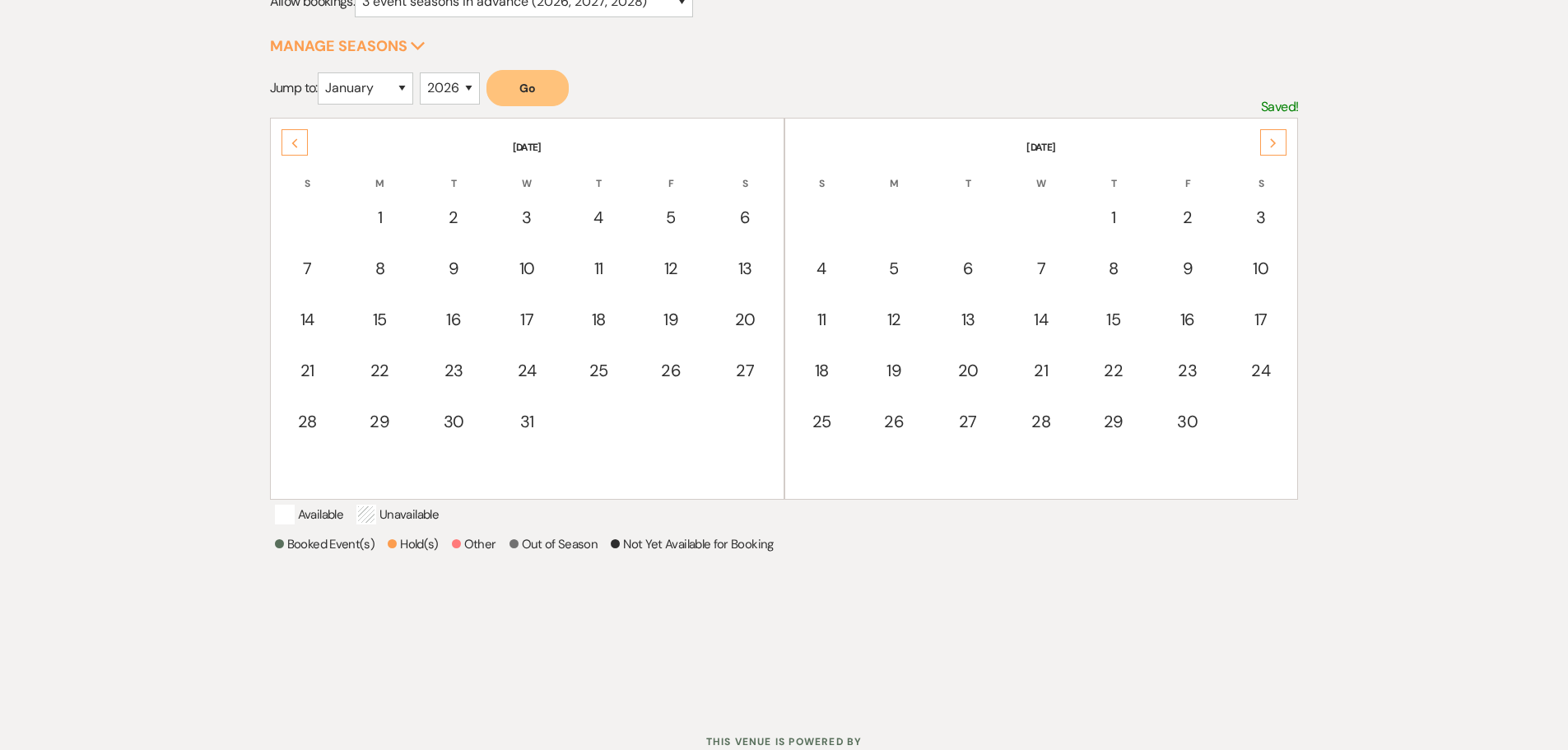 click on "Next" 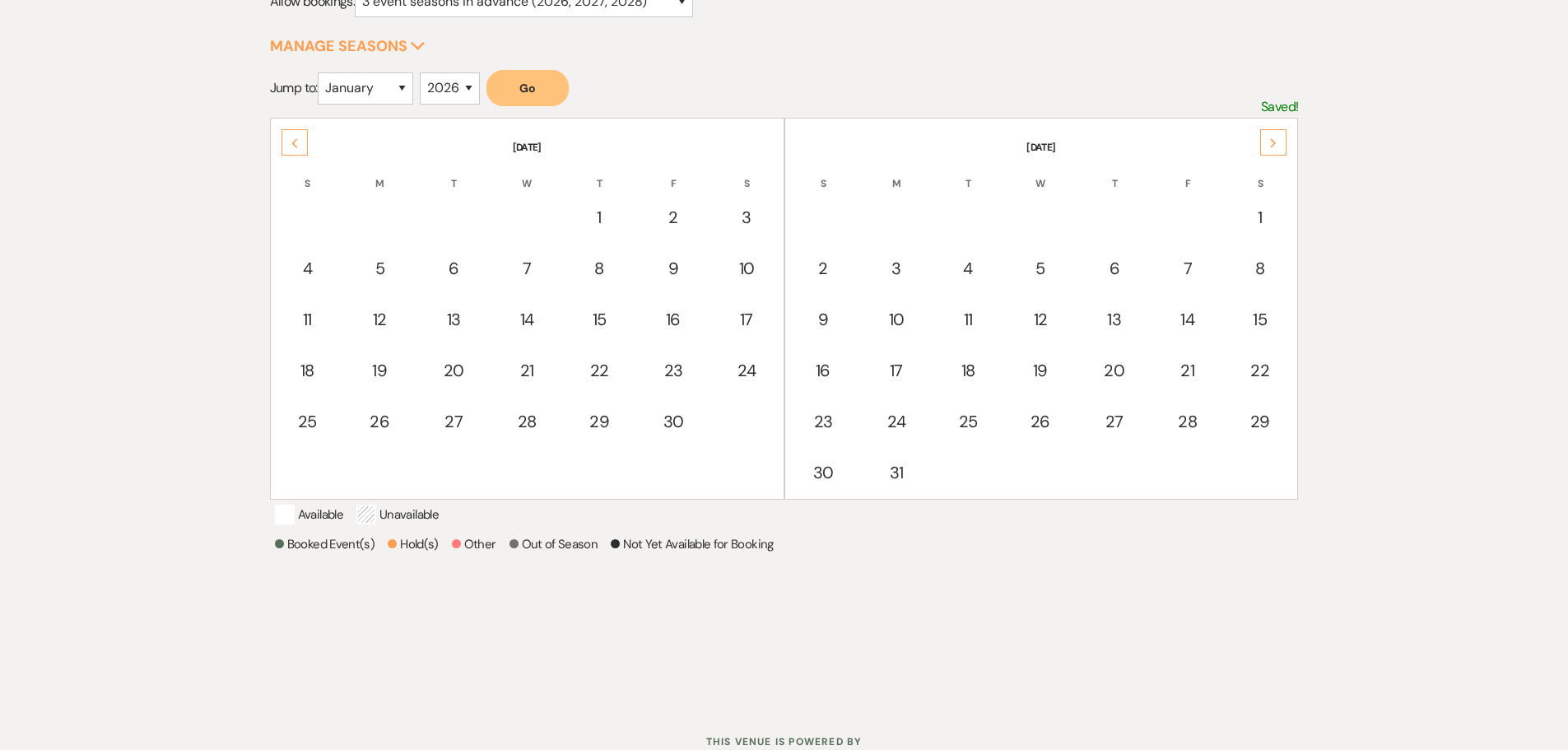click on "Next" 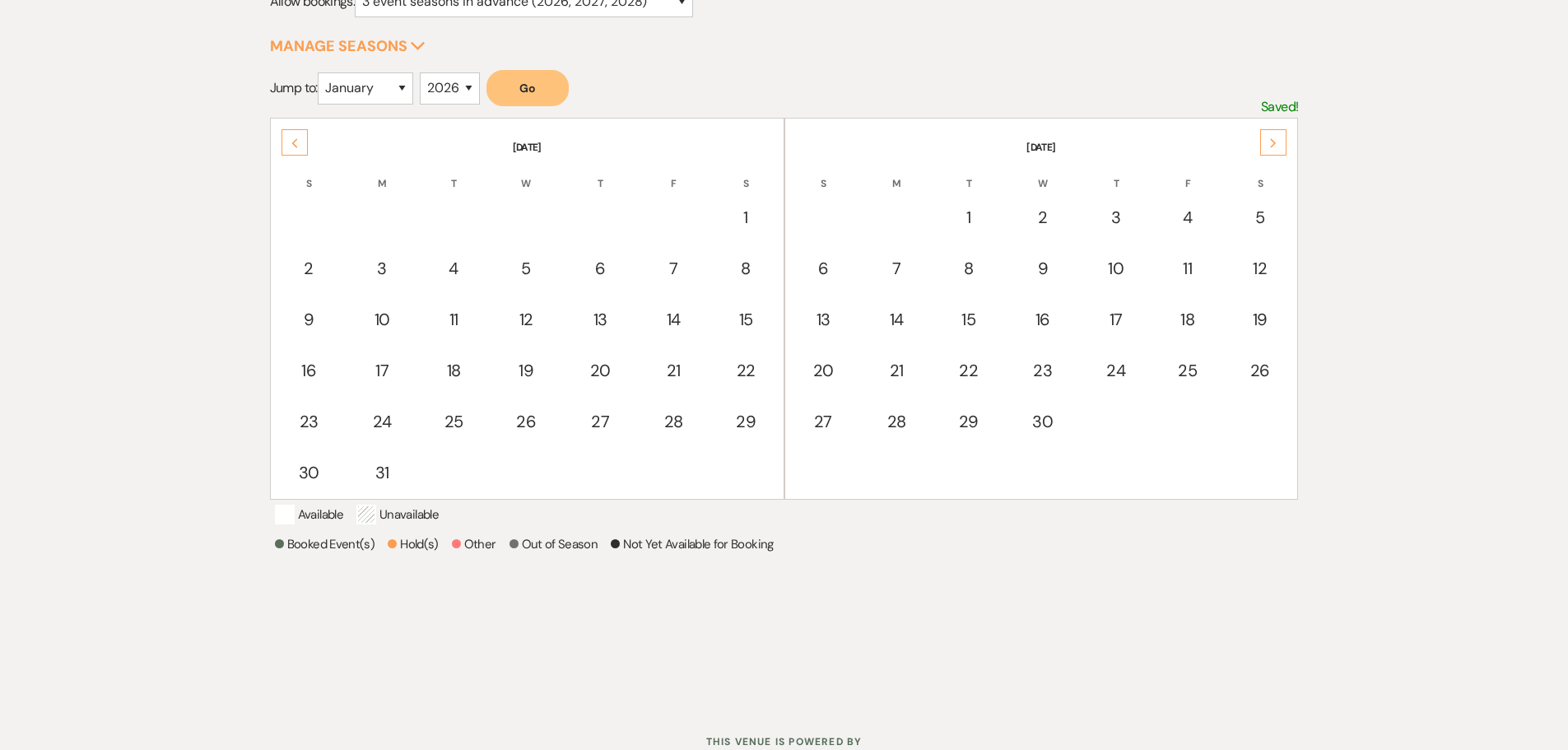 click on "Next" 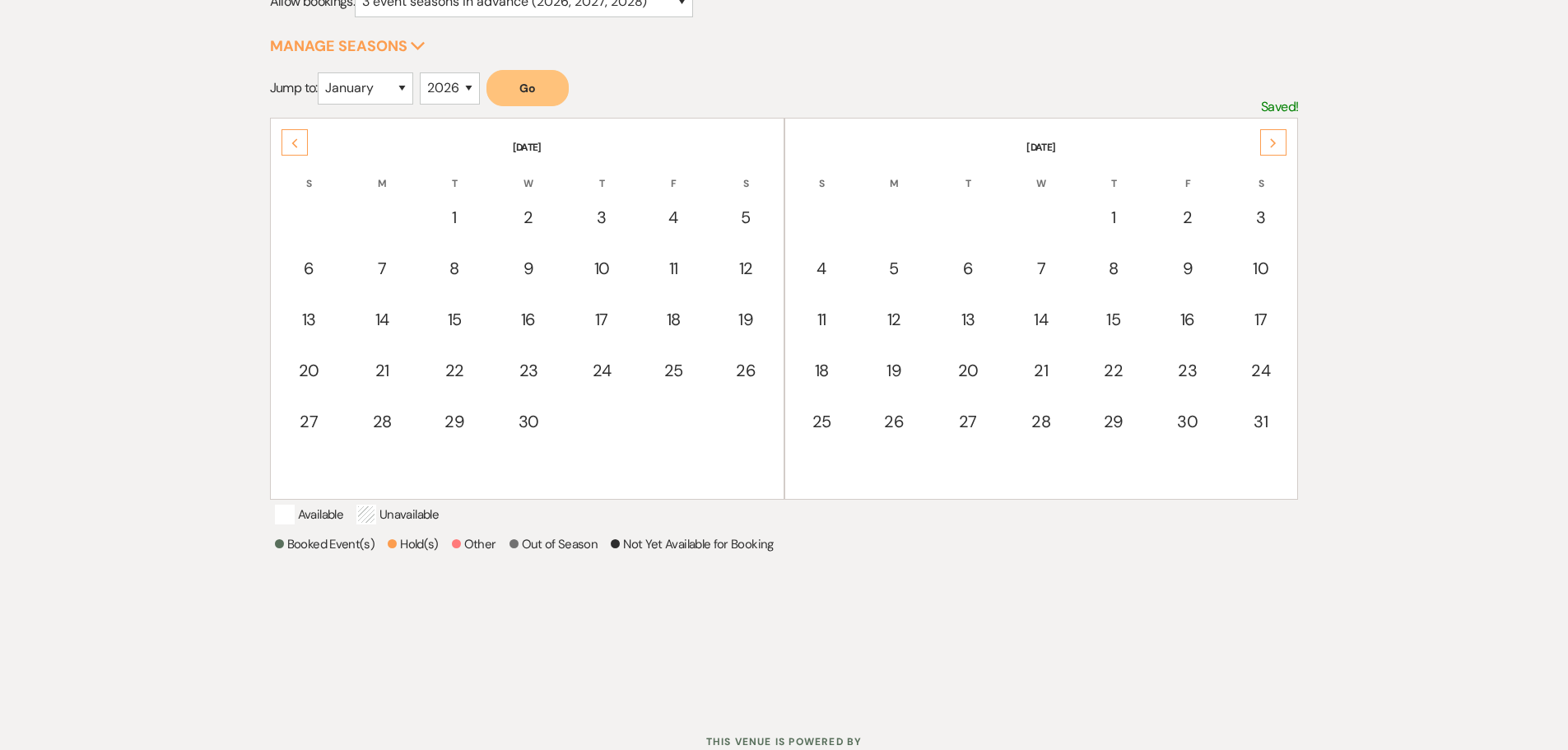 click on "Next" 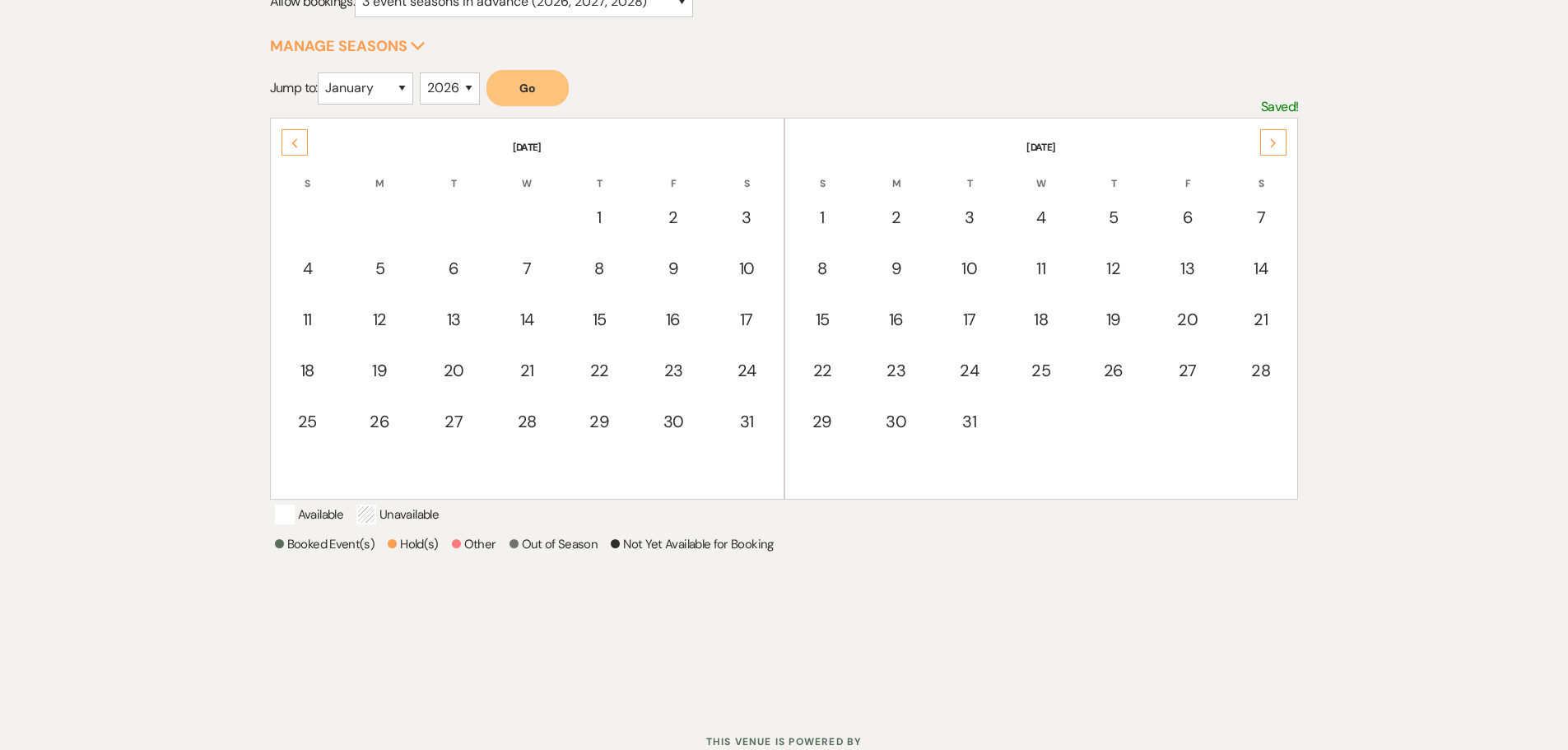 click on "Next" 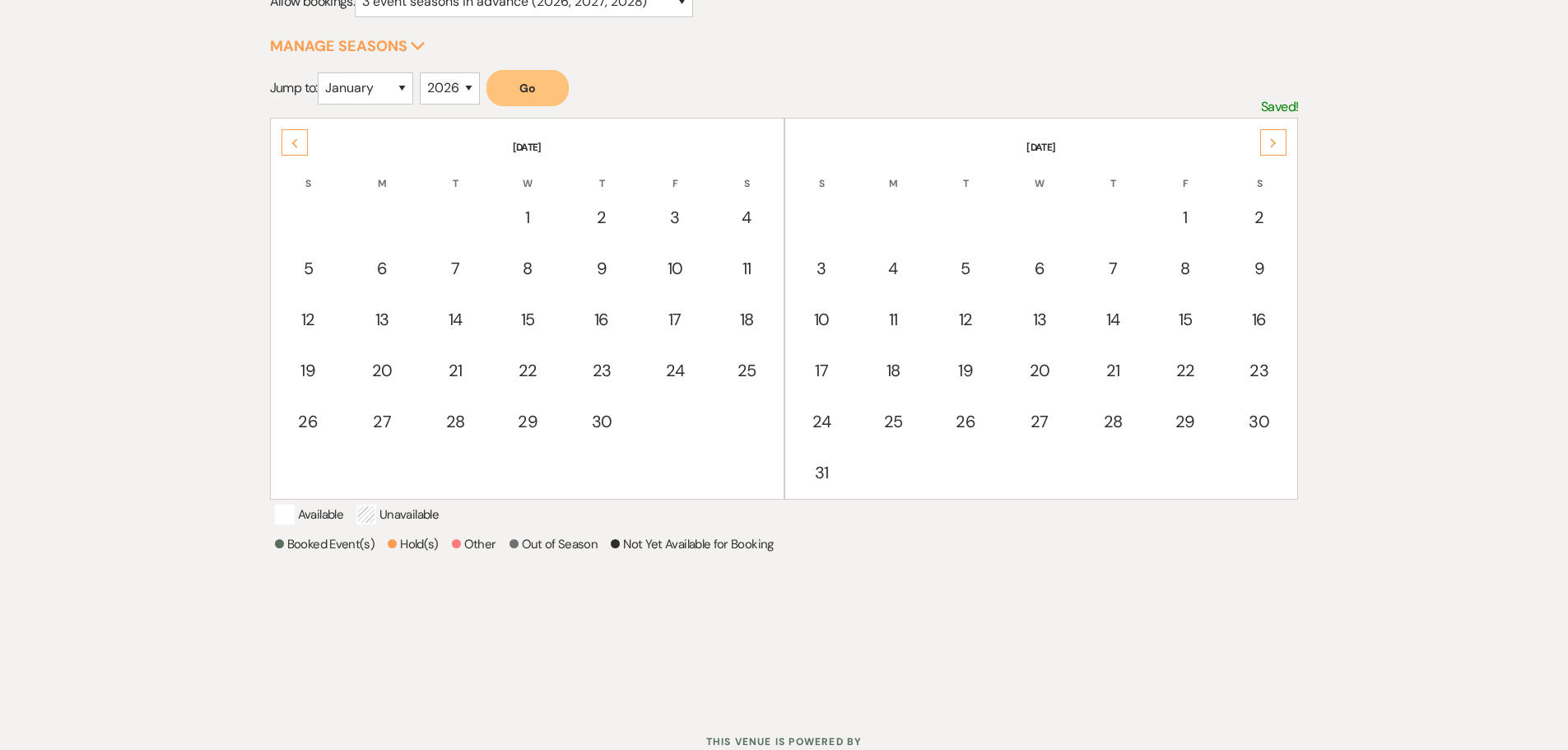 click on "Next" 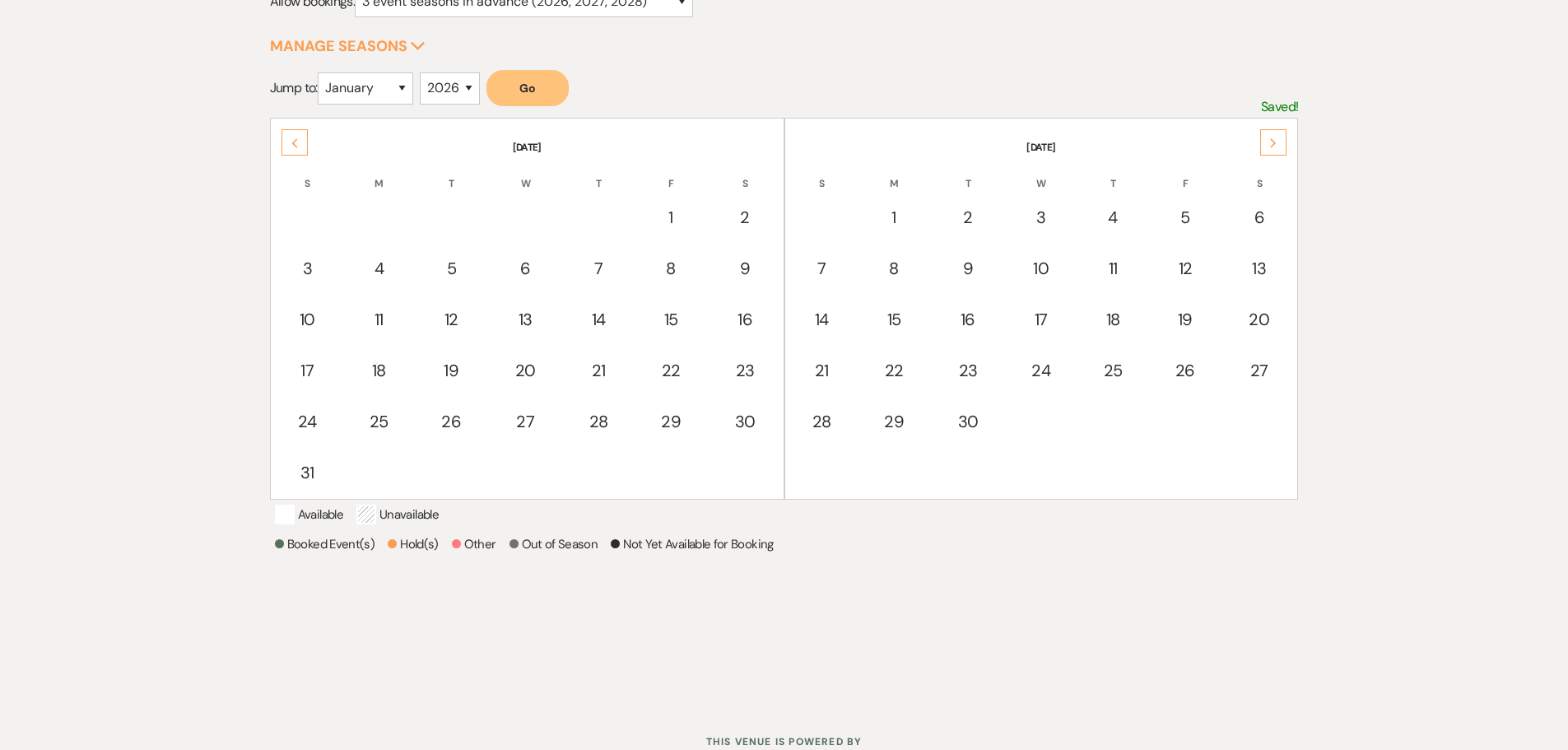 click on "Next" 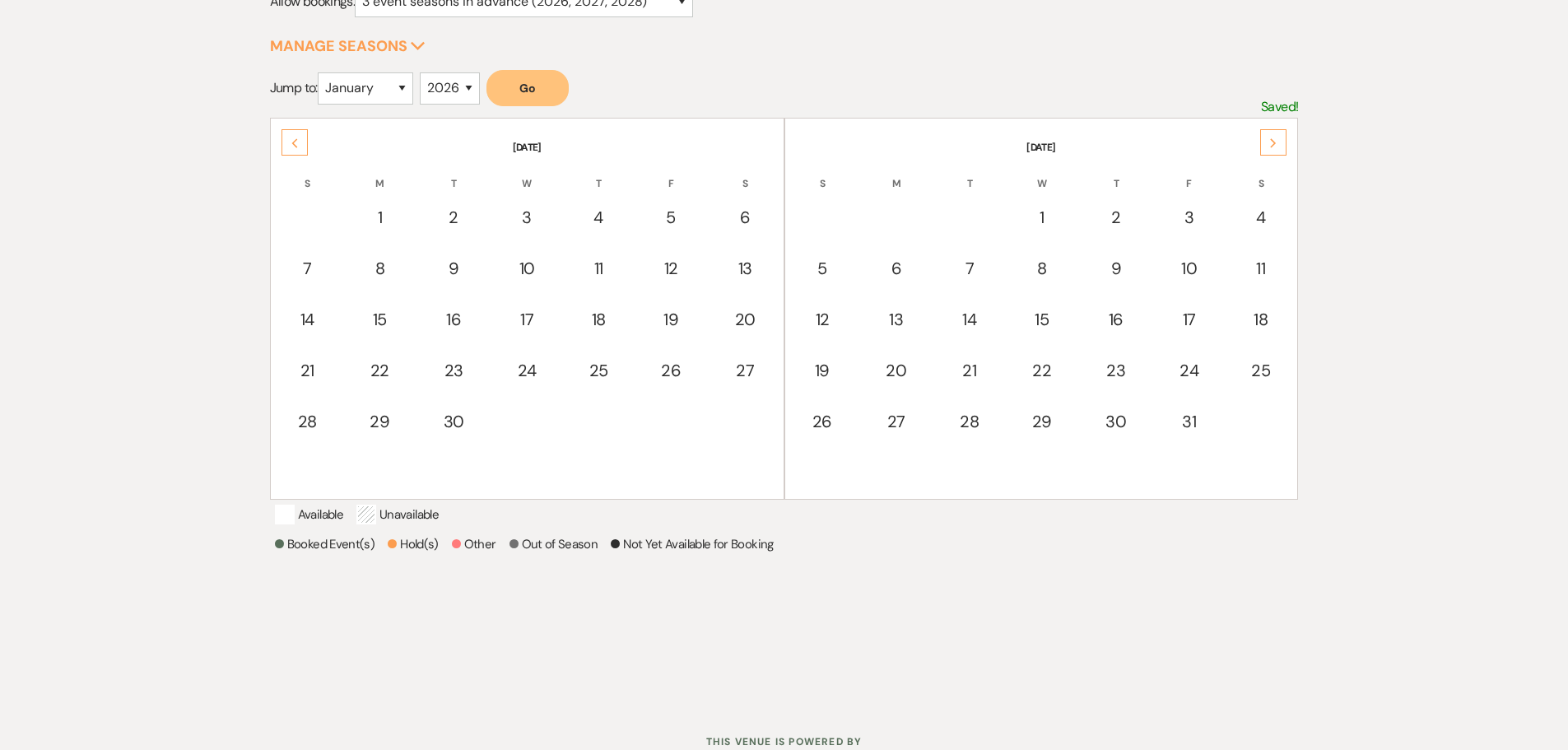 click on "Next" 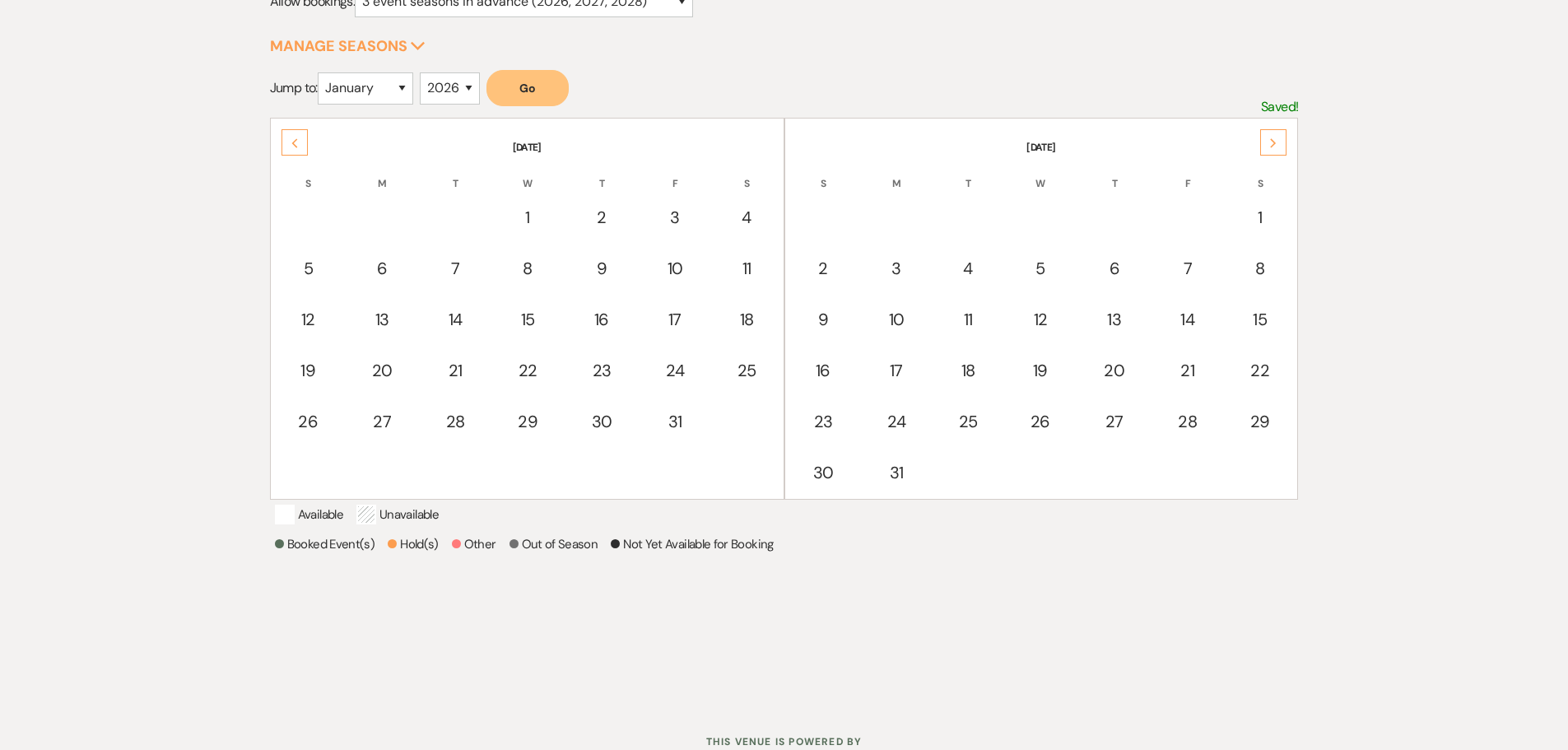click on "Next" 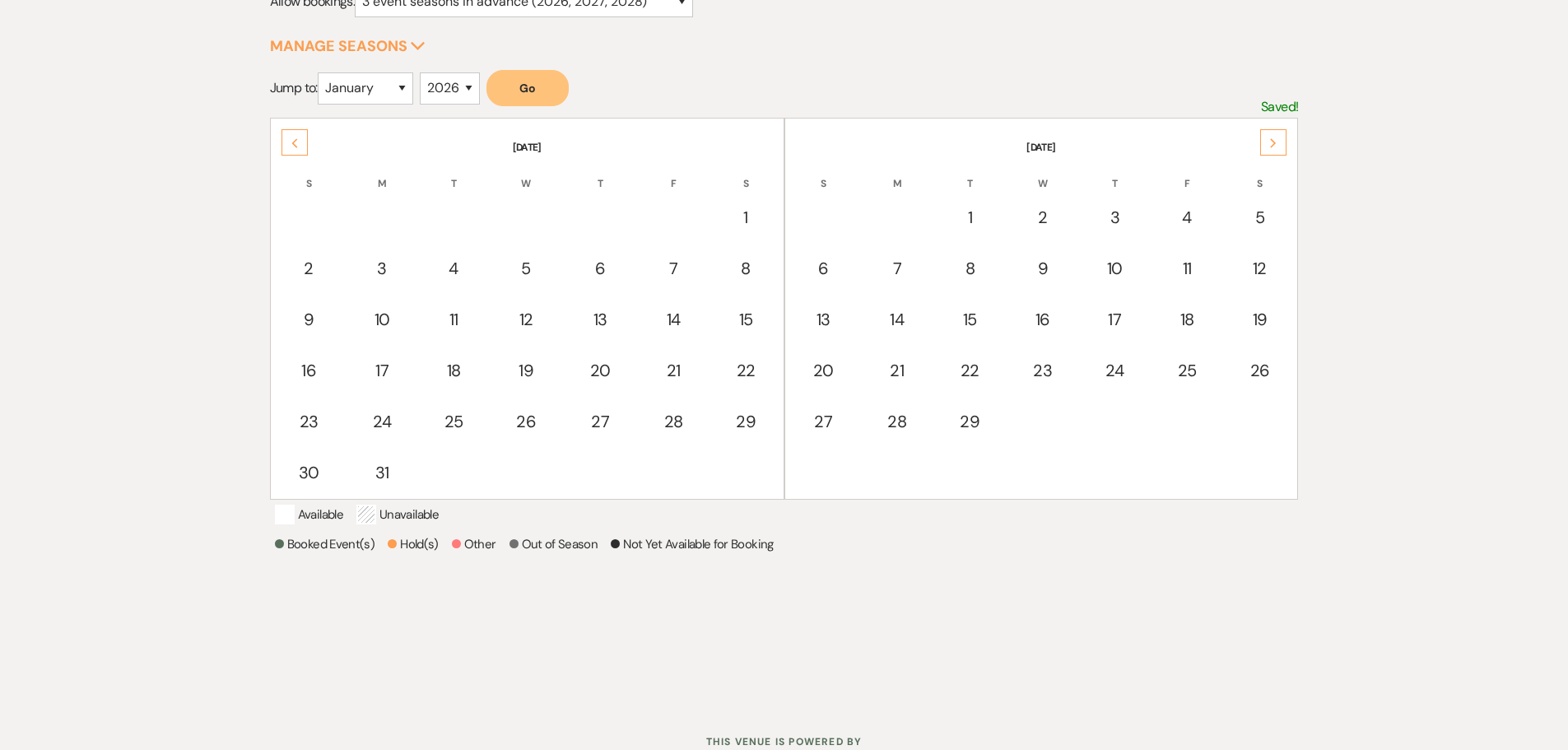 click on "Next" 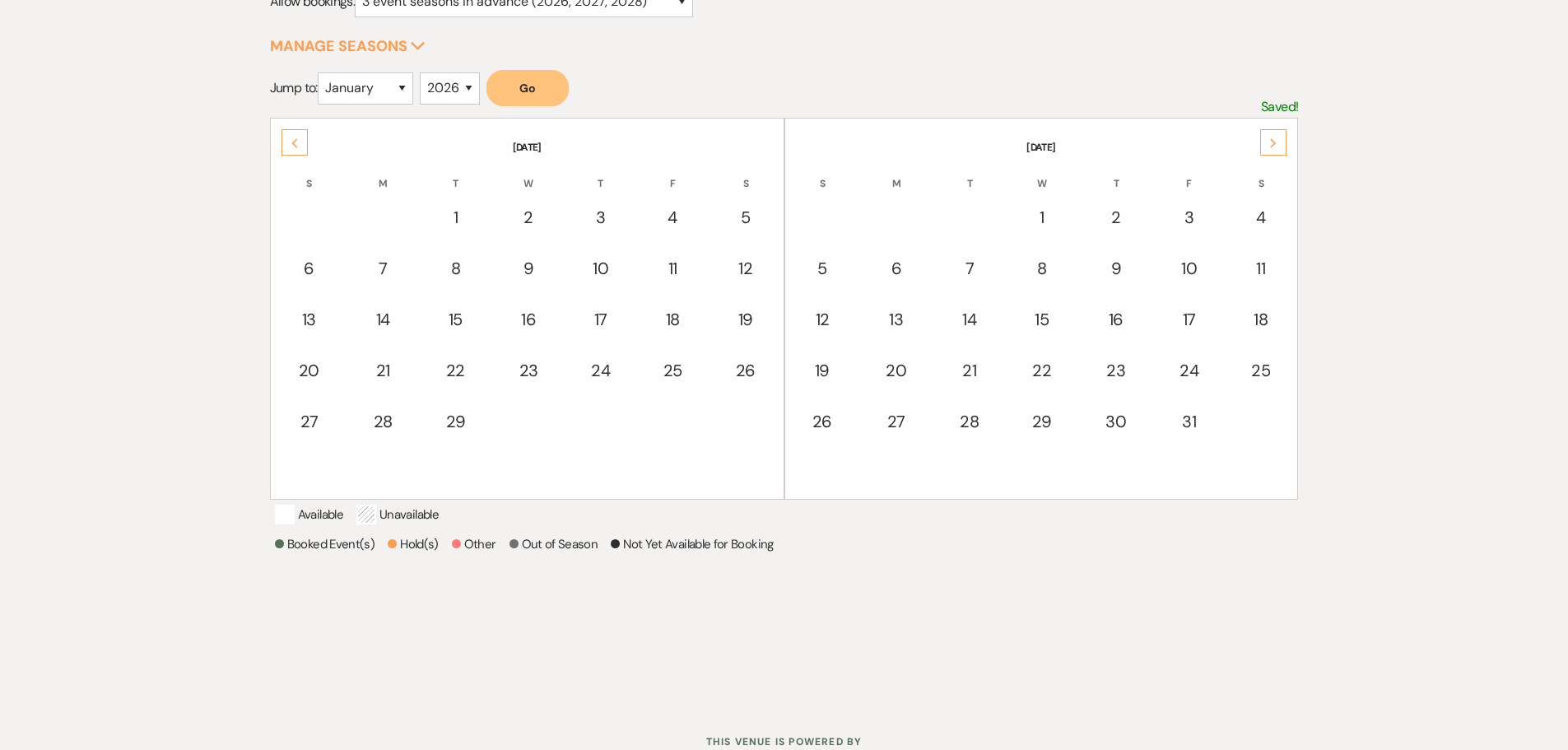 click on "Next" 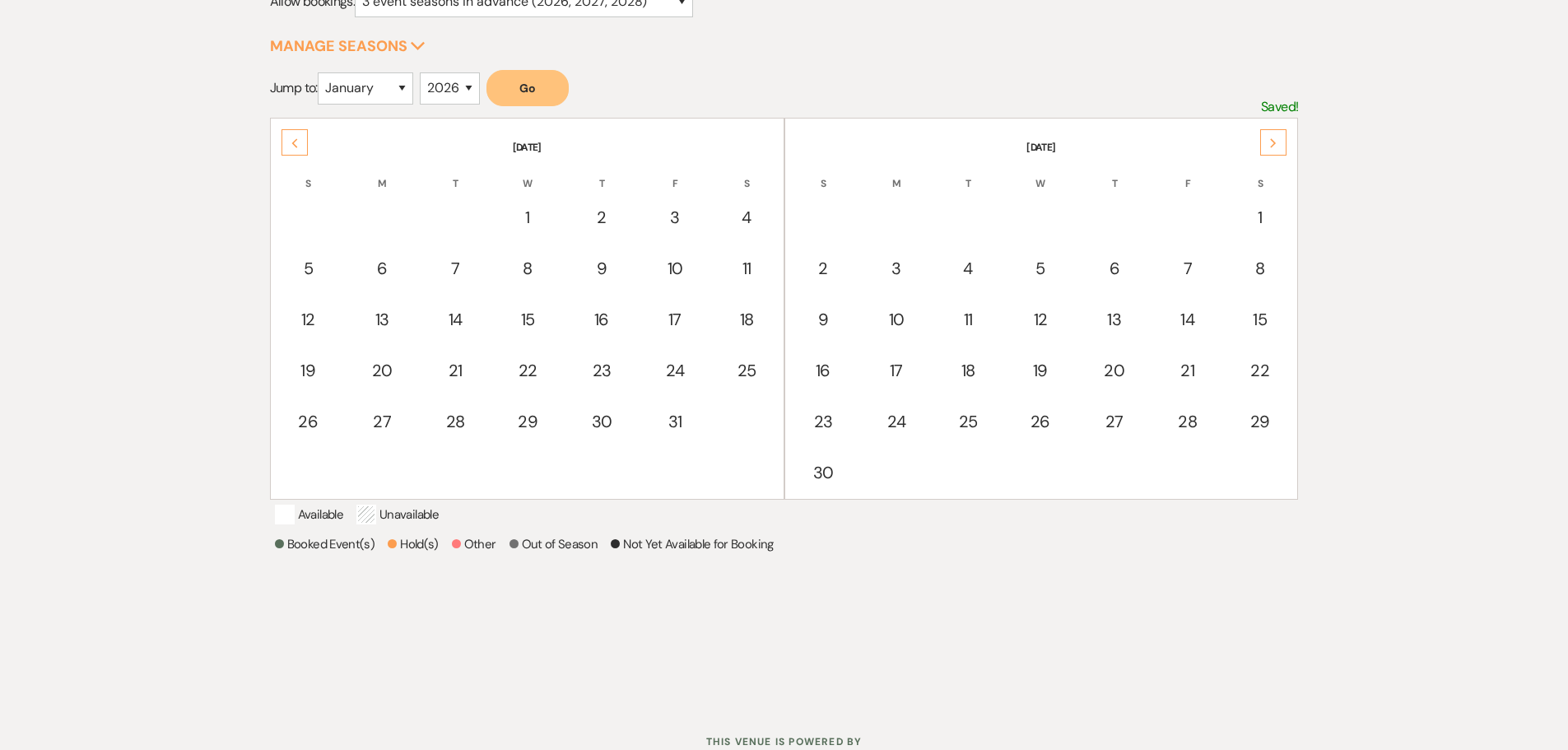 click on "Next" 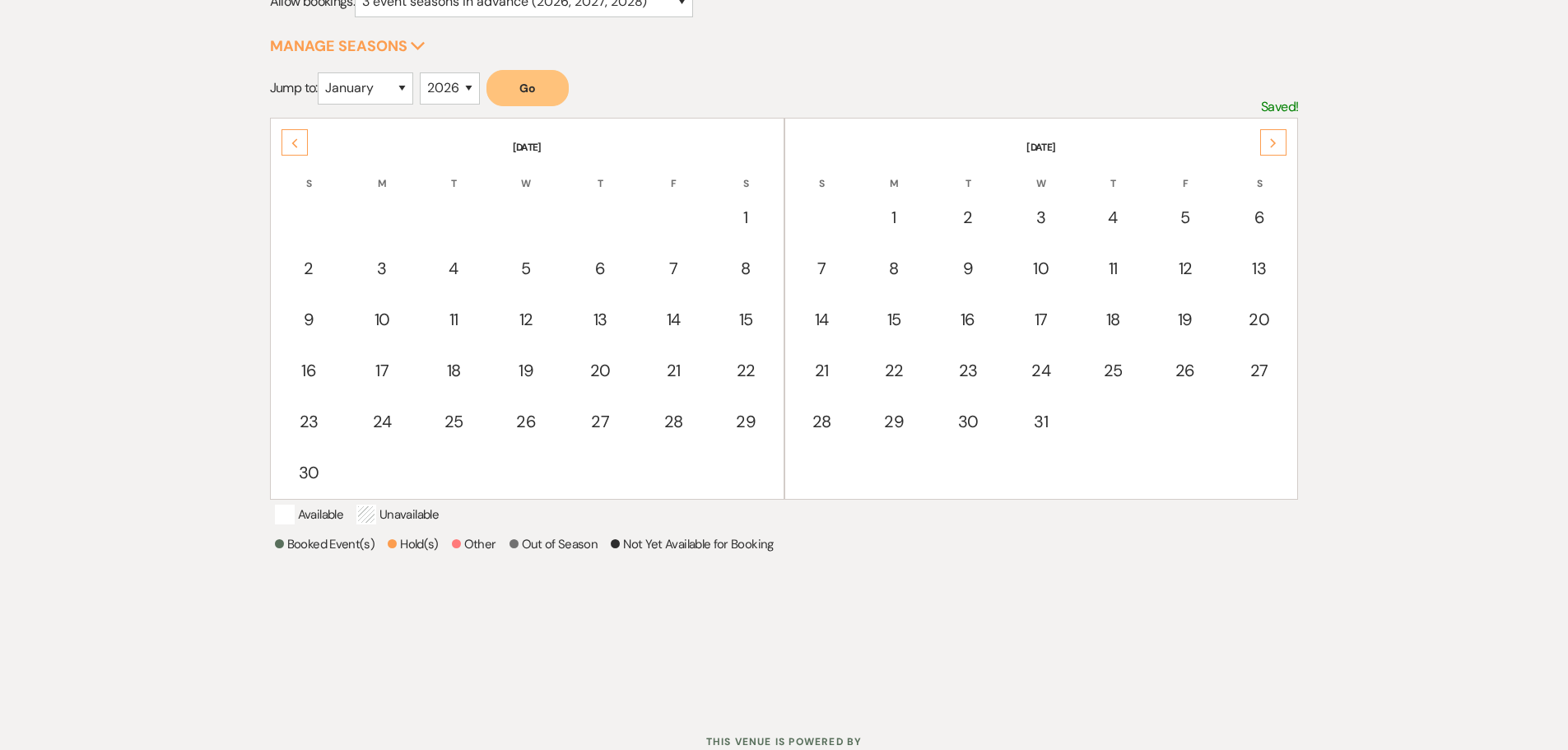 click on "Previous" at bounding box center (295, 142) 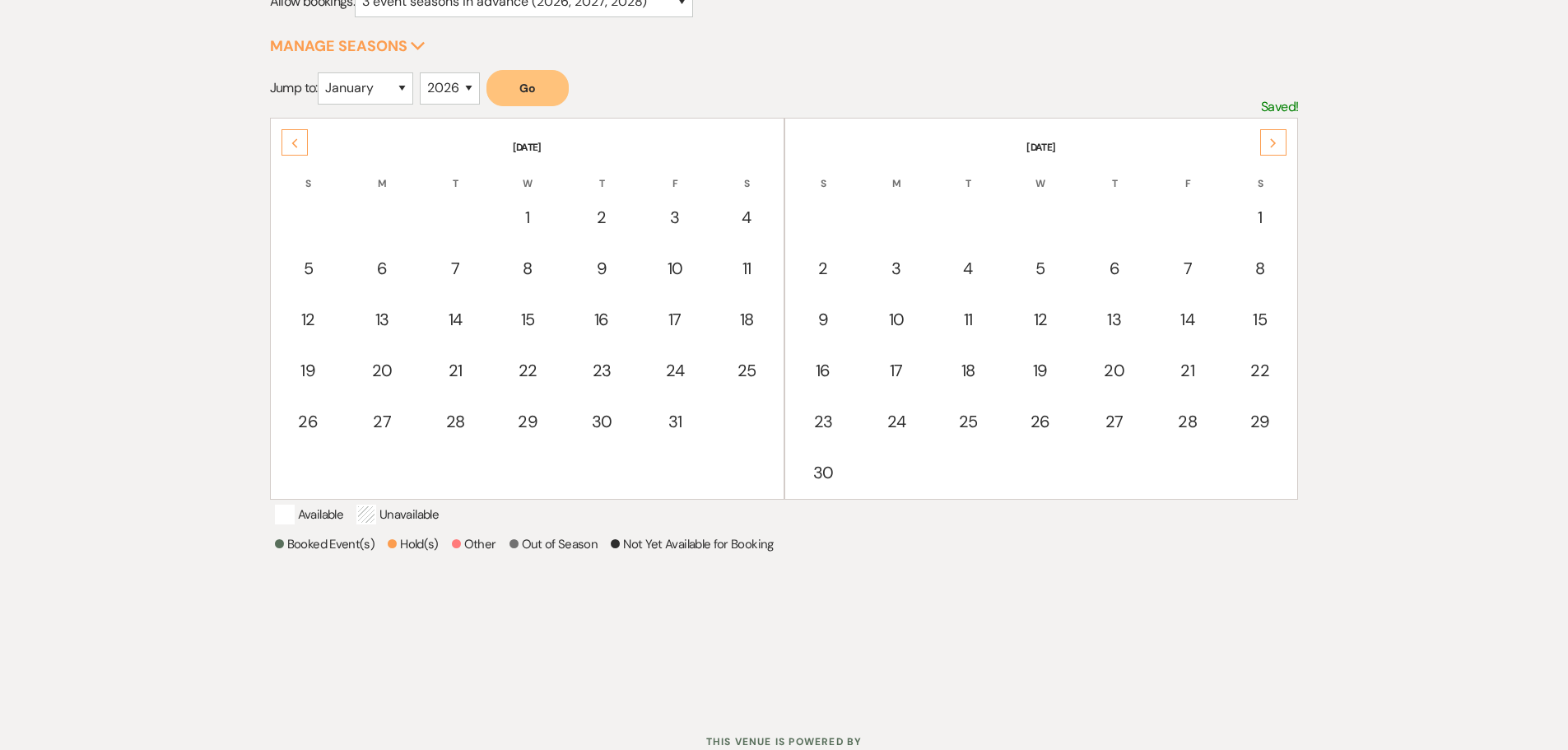 click on "Previous" at bounding box center (295, 142) 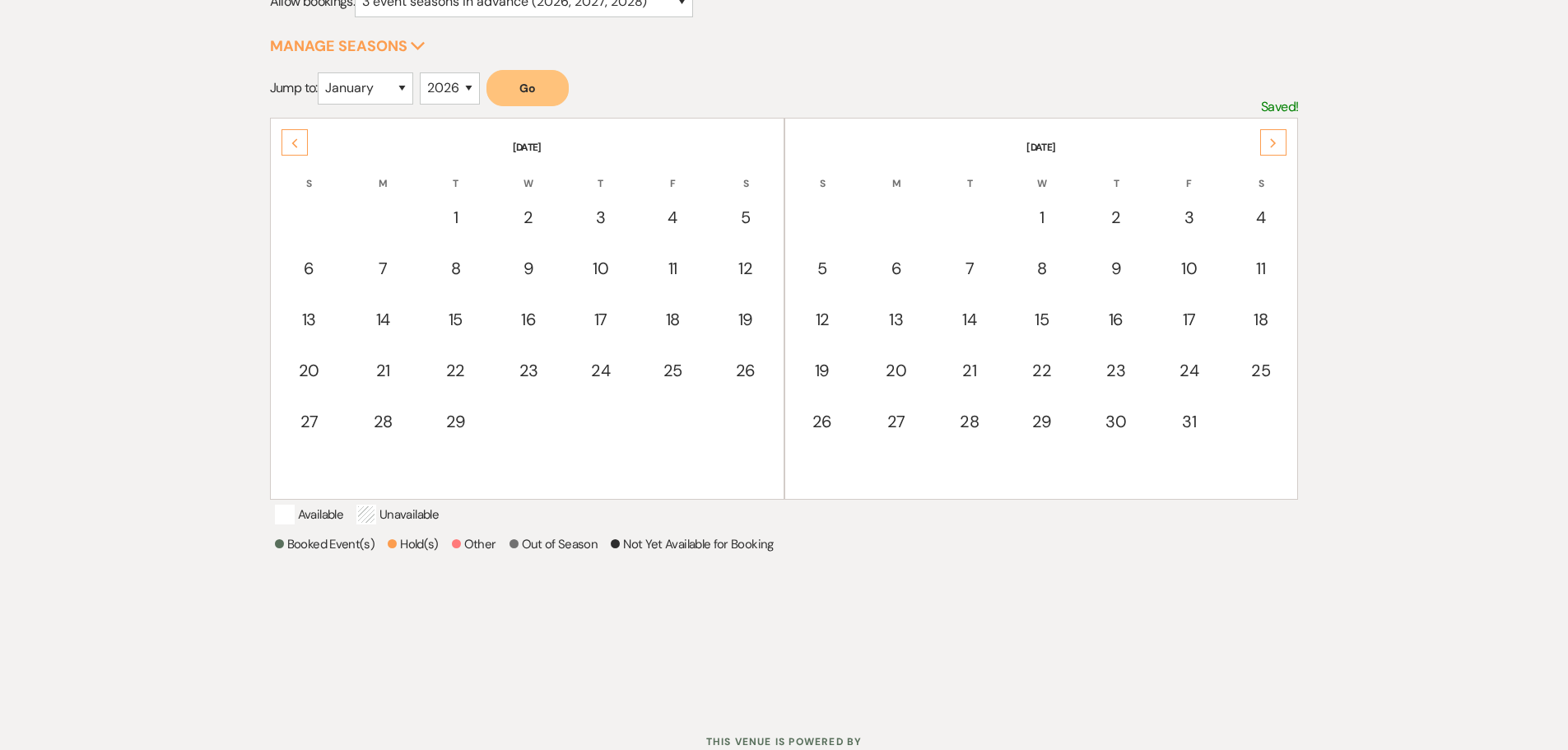 click on "Previous" at bounding box center [295, 142] 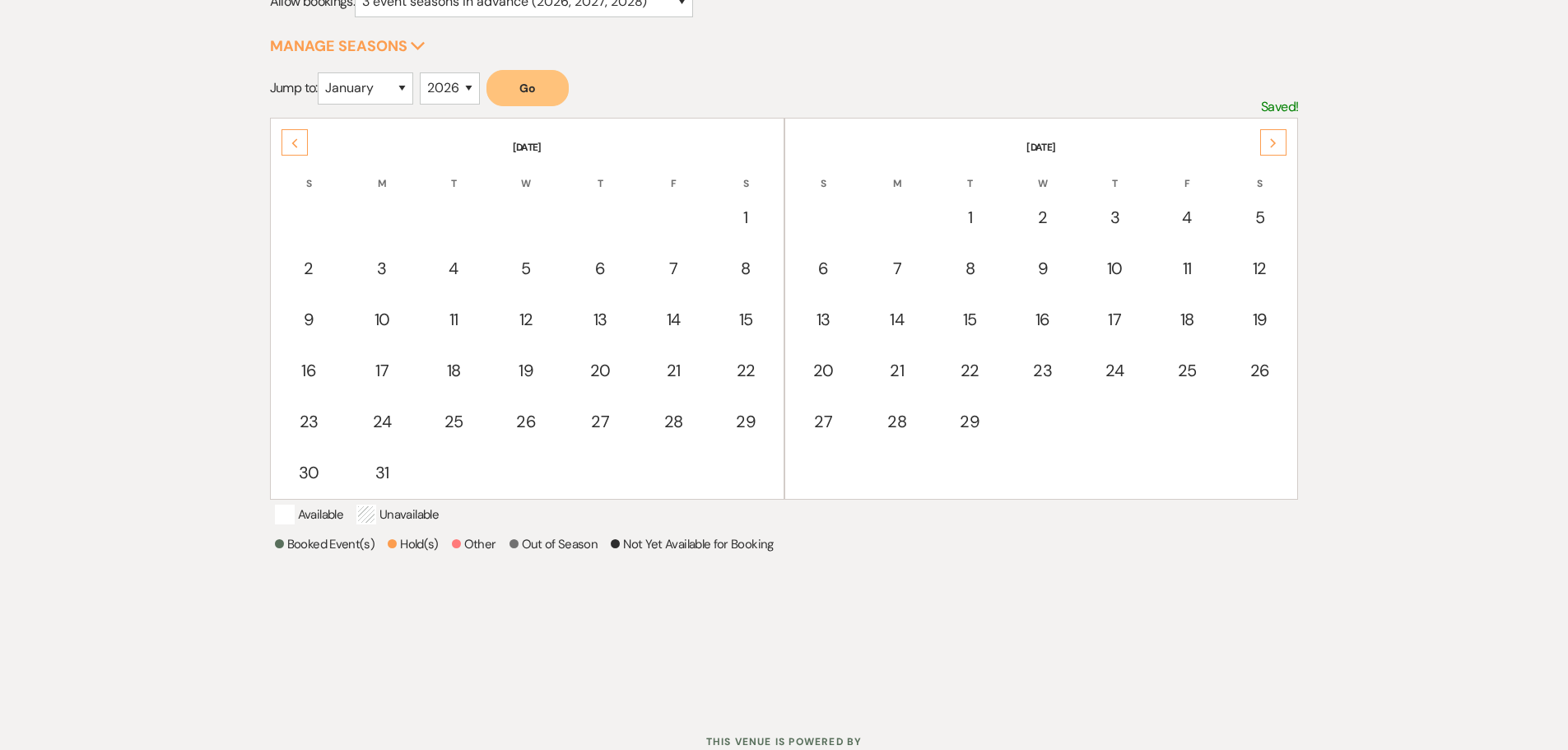click on "Previous" at bounding box center (295, 142) 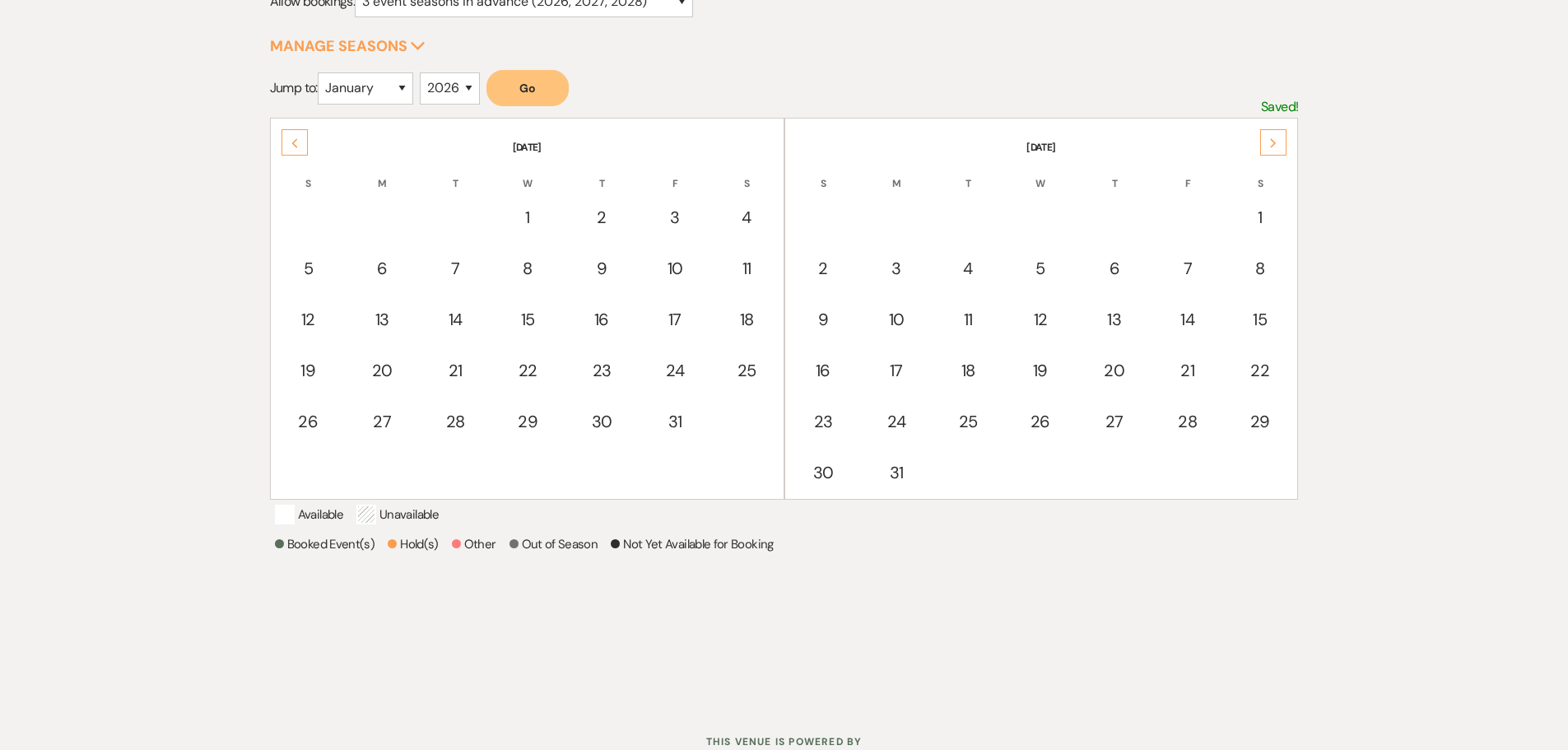 click on "Previous" at bounding box center (295, 142) 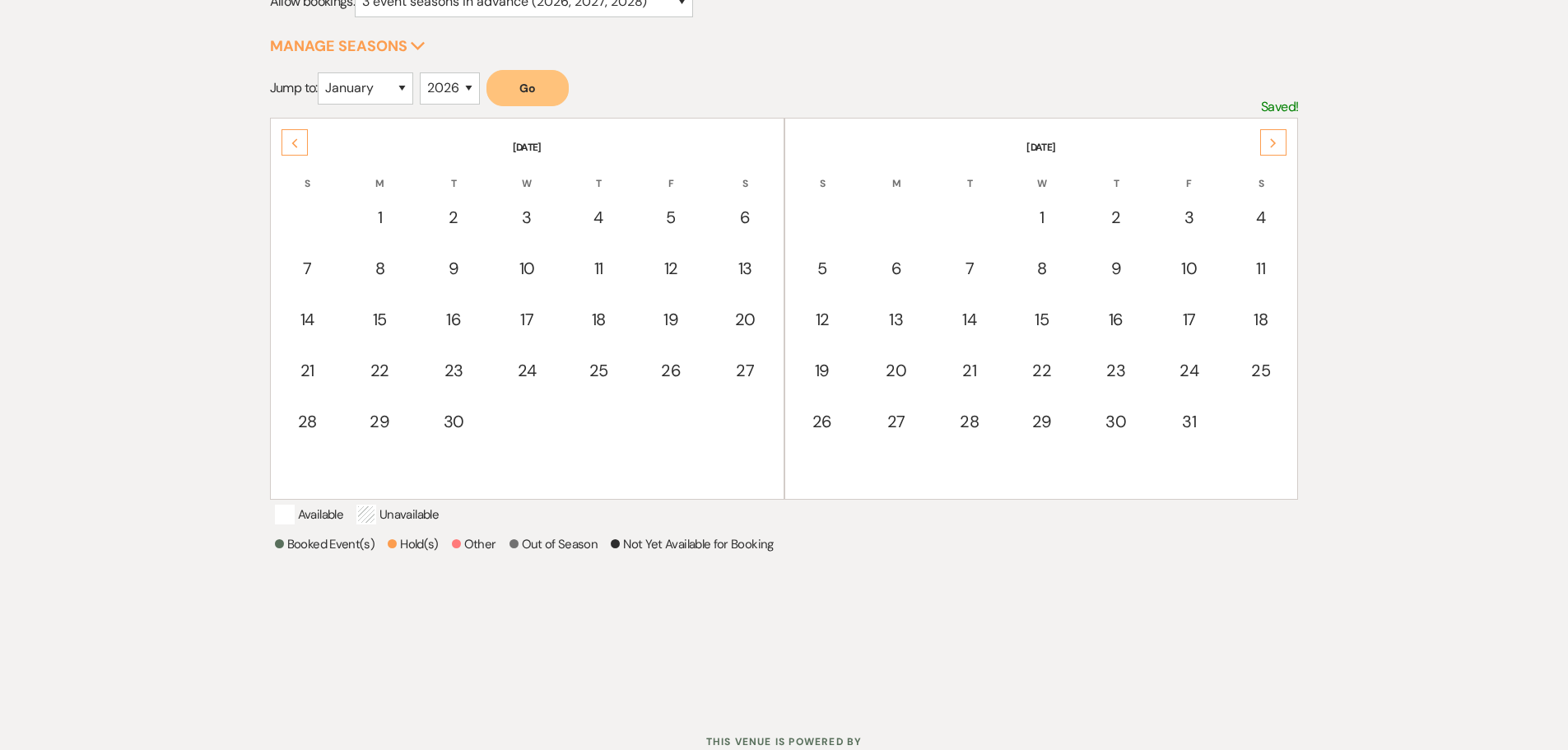 click on "Previous" at bounding box center [295, 142] 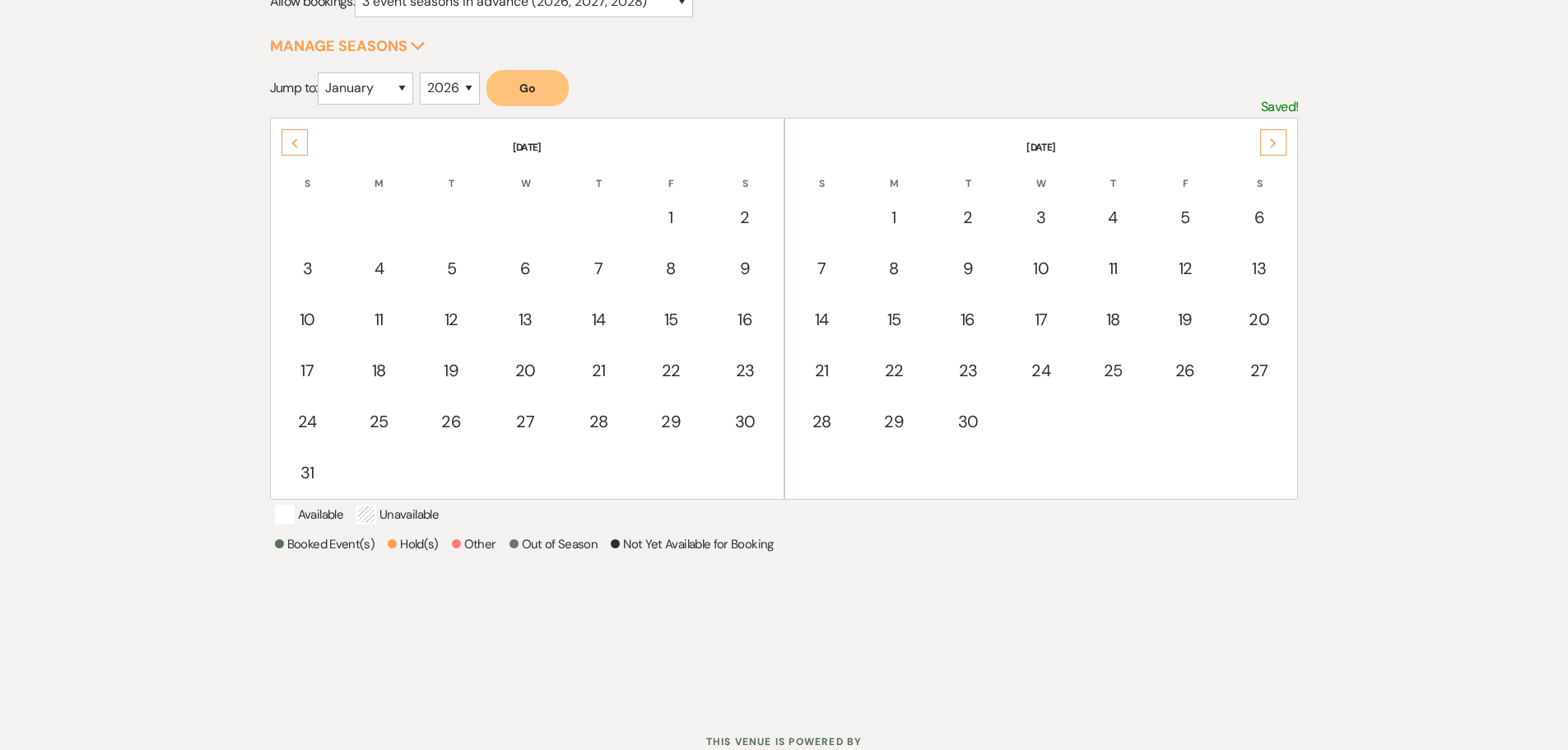 click on "Previous" at bounding box center (295, 142) 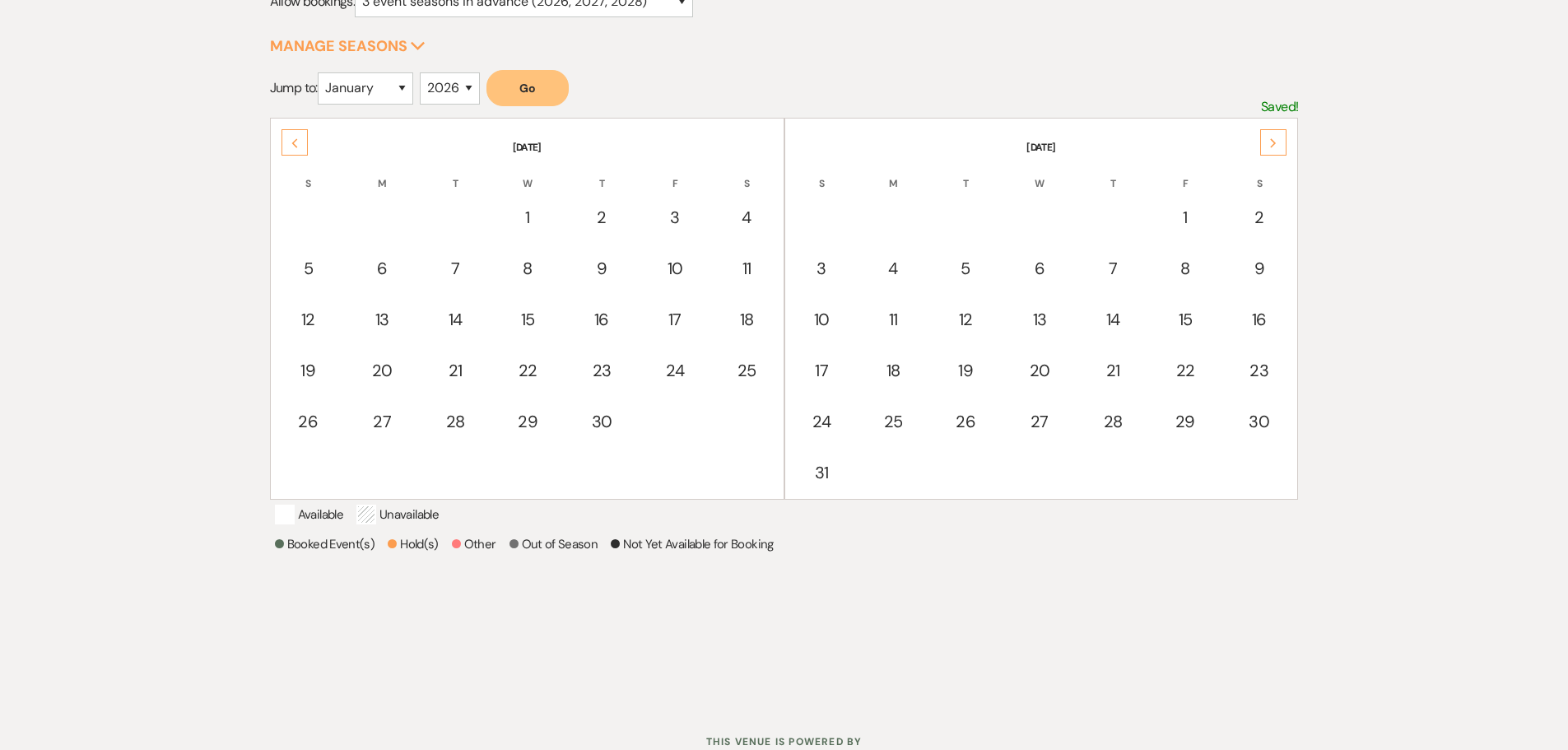 click on "Previous" at bounding box center (295, 142) 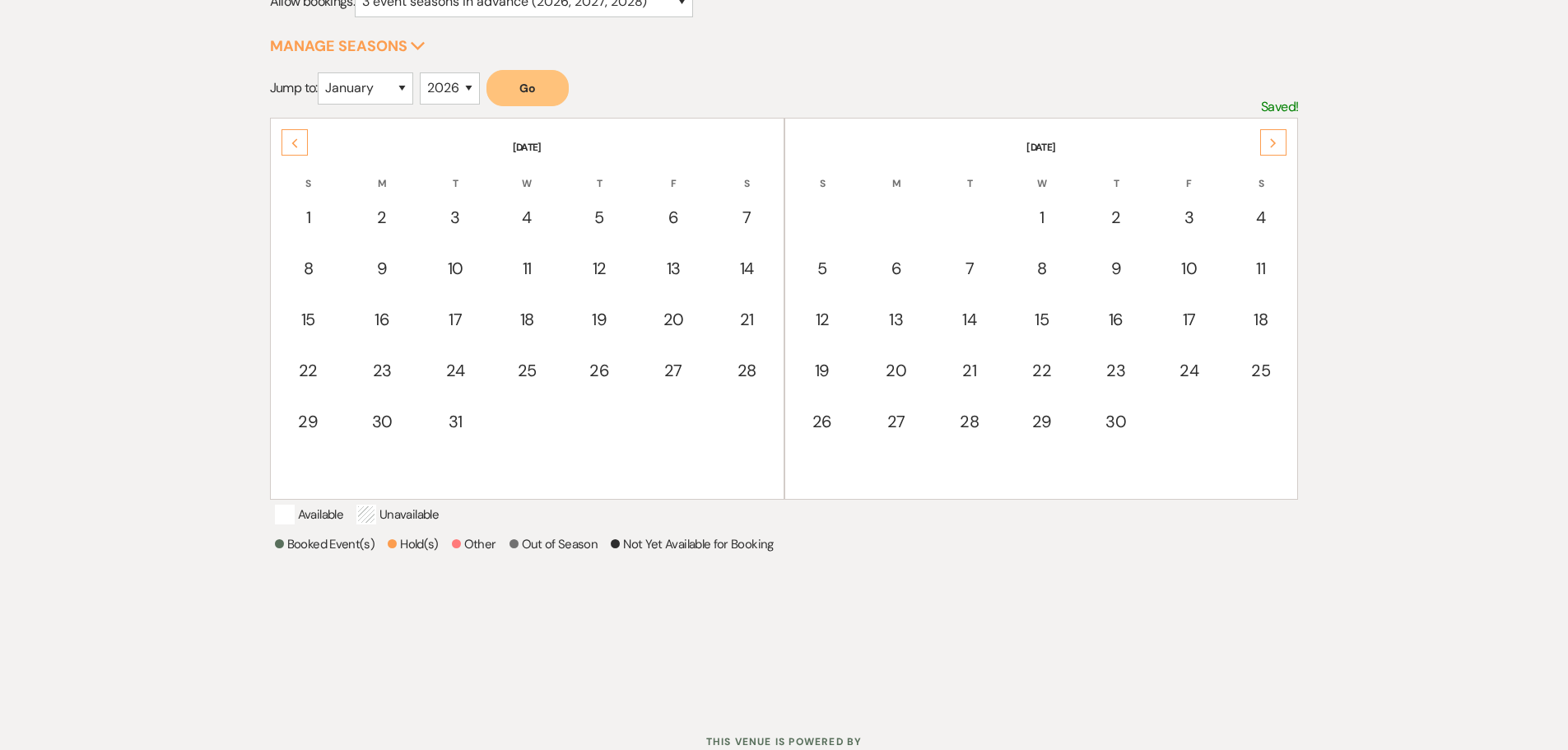 click on "Previous" at bounding box center [295, 142] 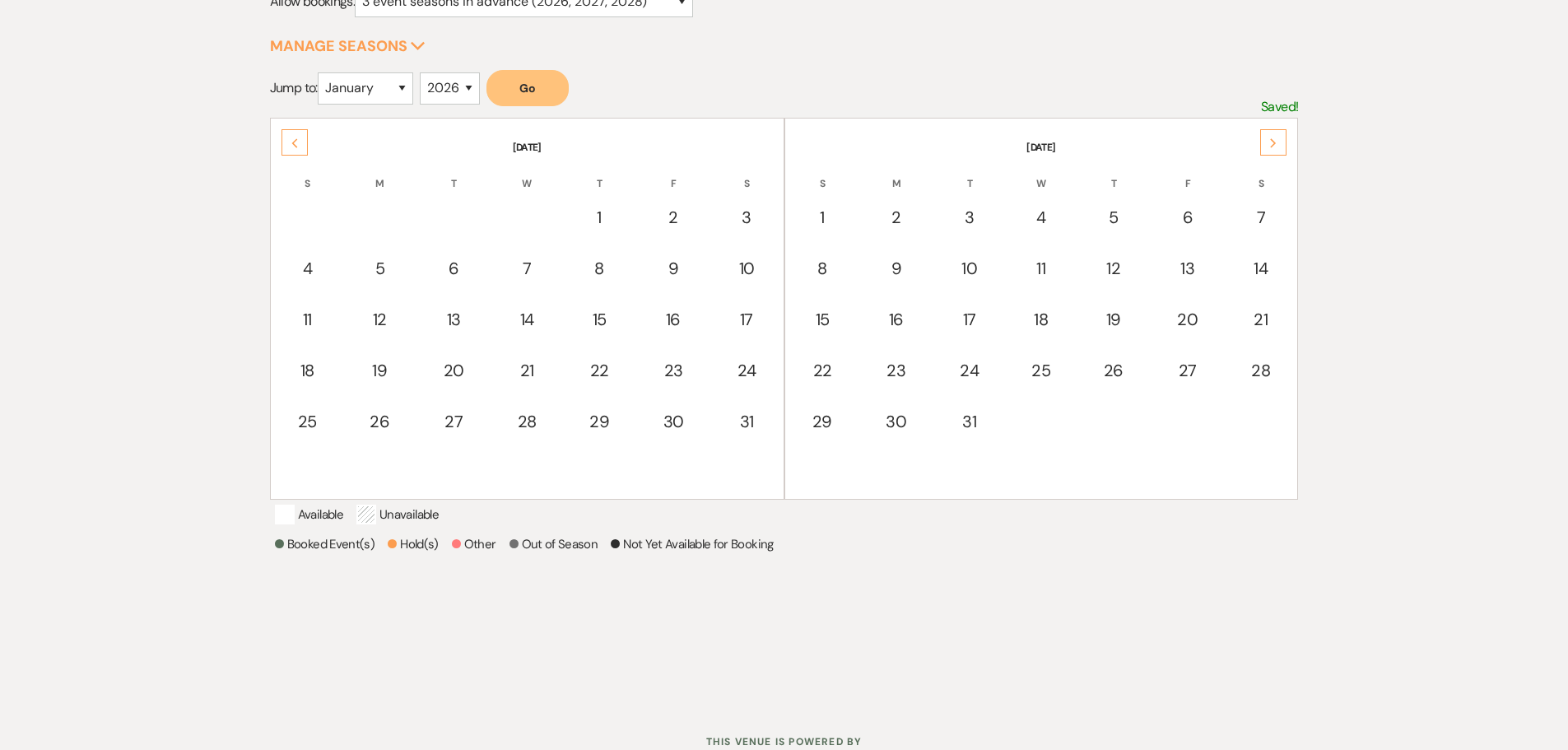 click on "Previous" at bounding box center [295, 142] 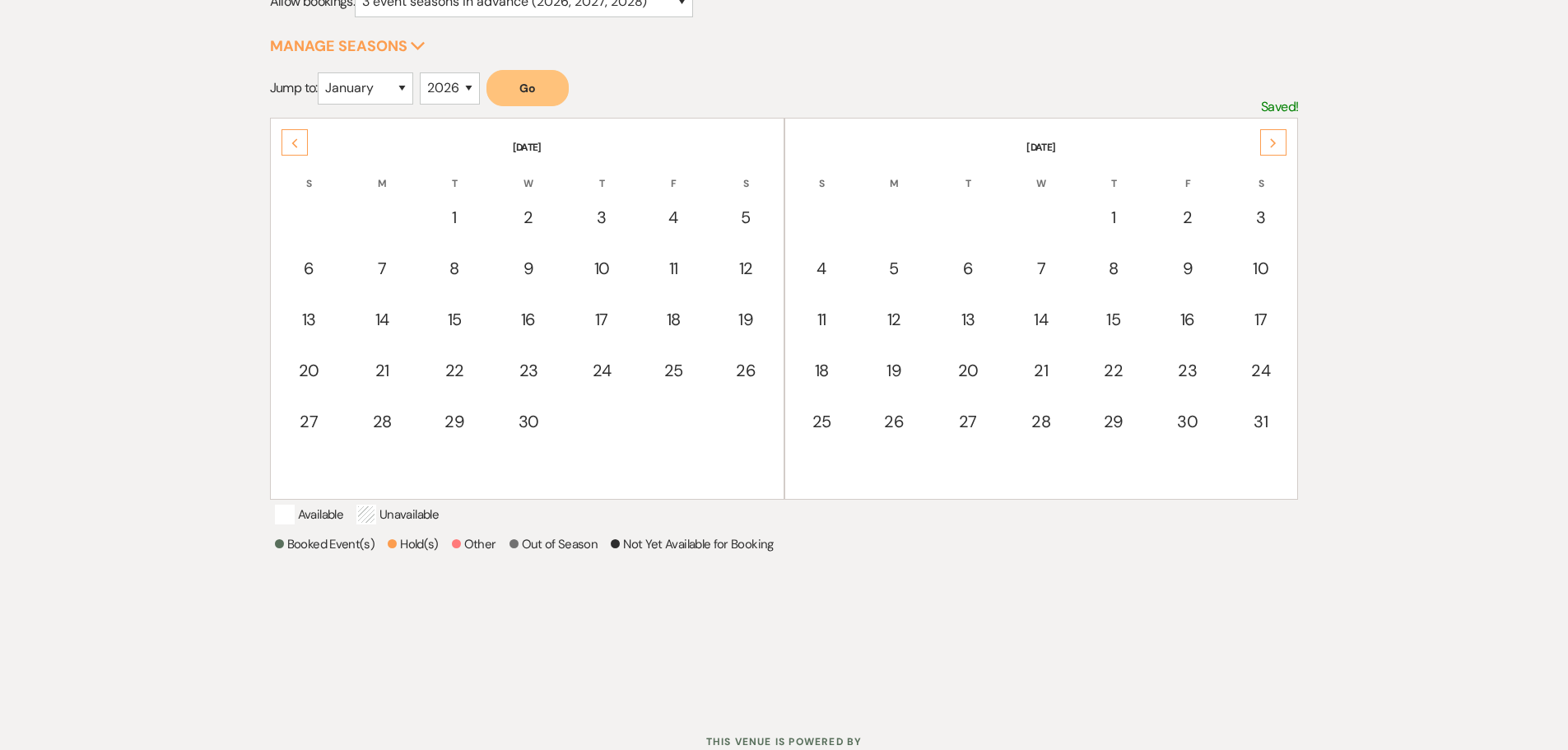 click on "Previous" at bounding box center (295, 142) 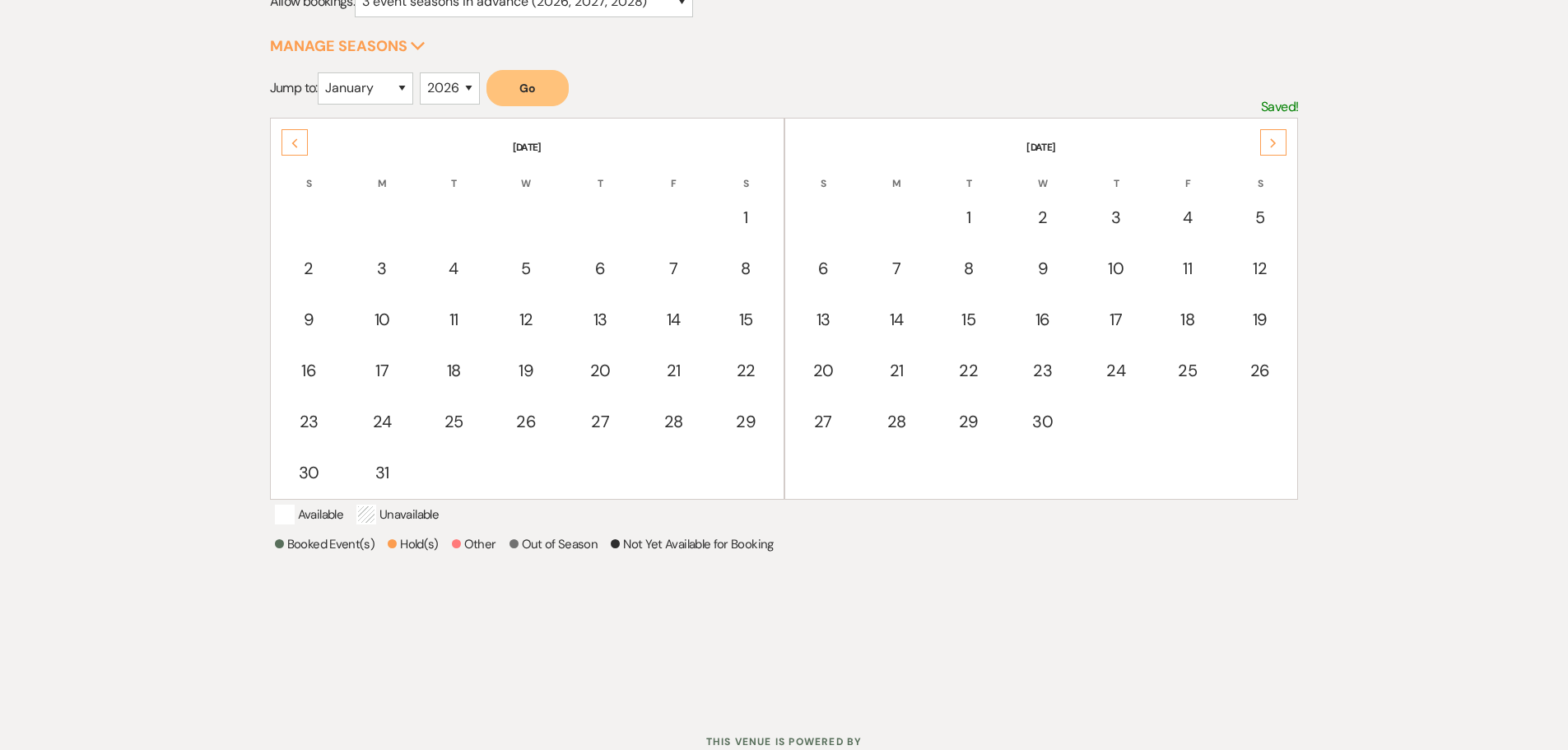 click on "Previous" at bounding box center [295, 142] 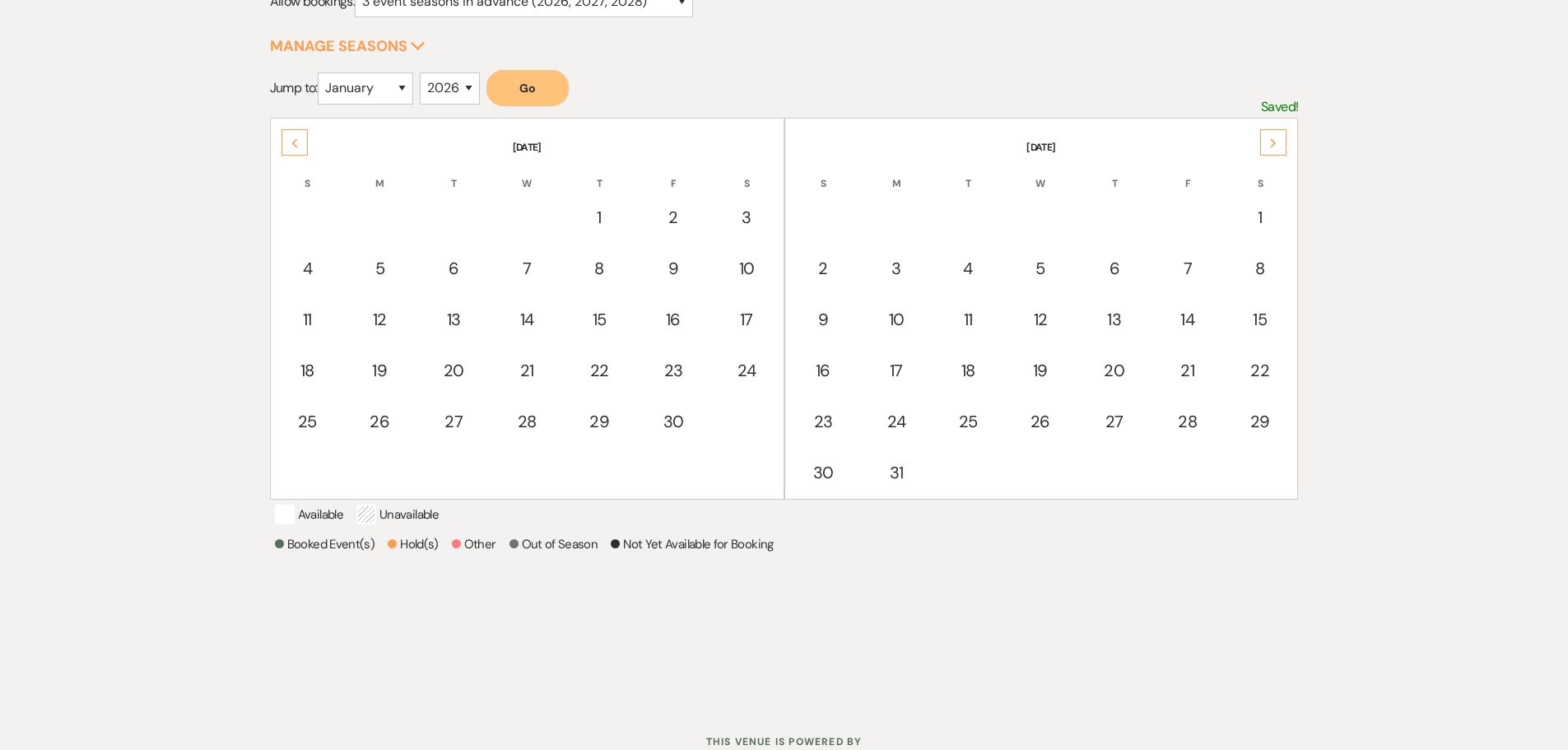 click on "Previous" at bounding box center (295, 142) 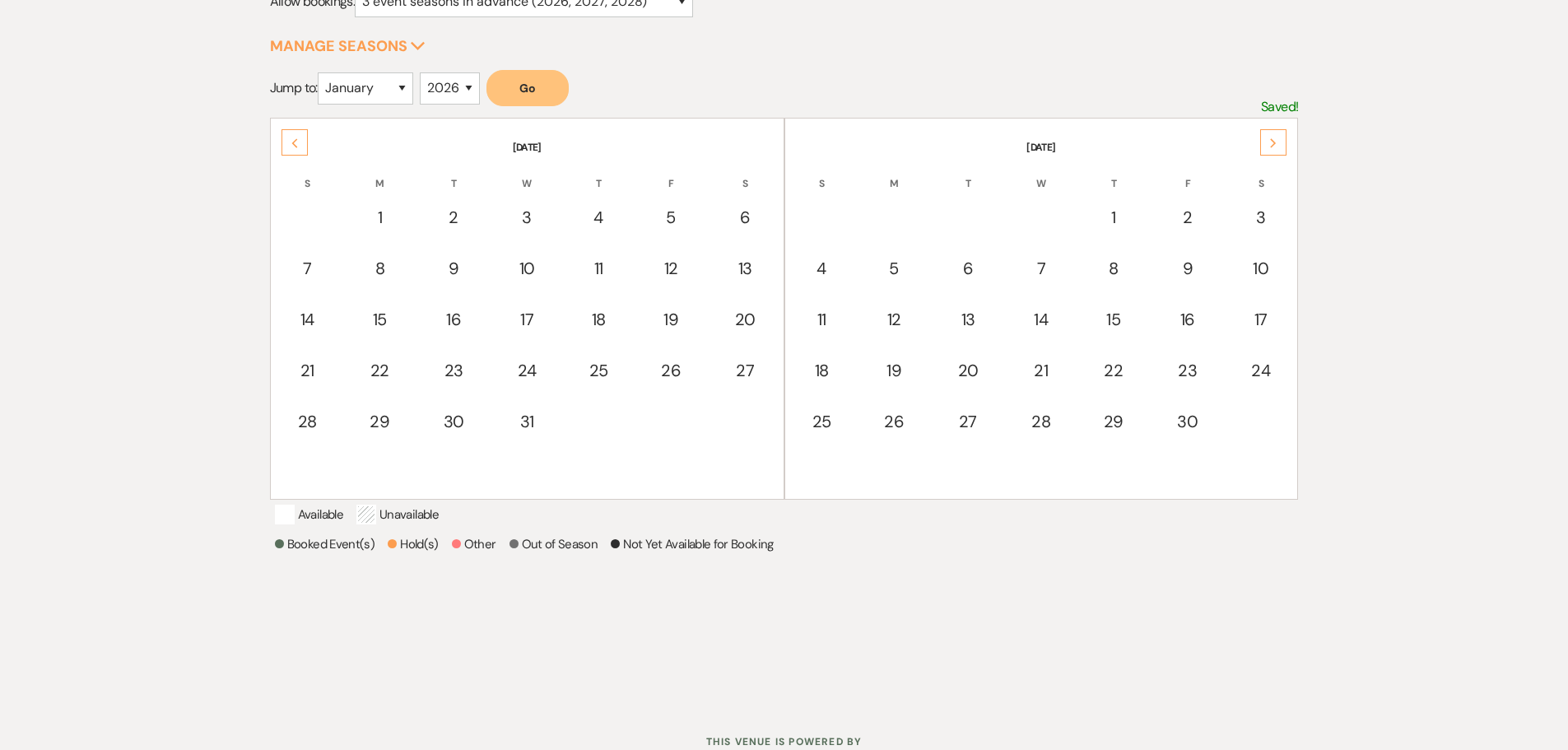 click on "Previous" at bounding box center (295, 142) 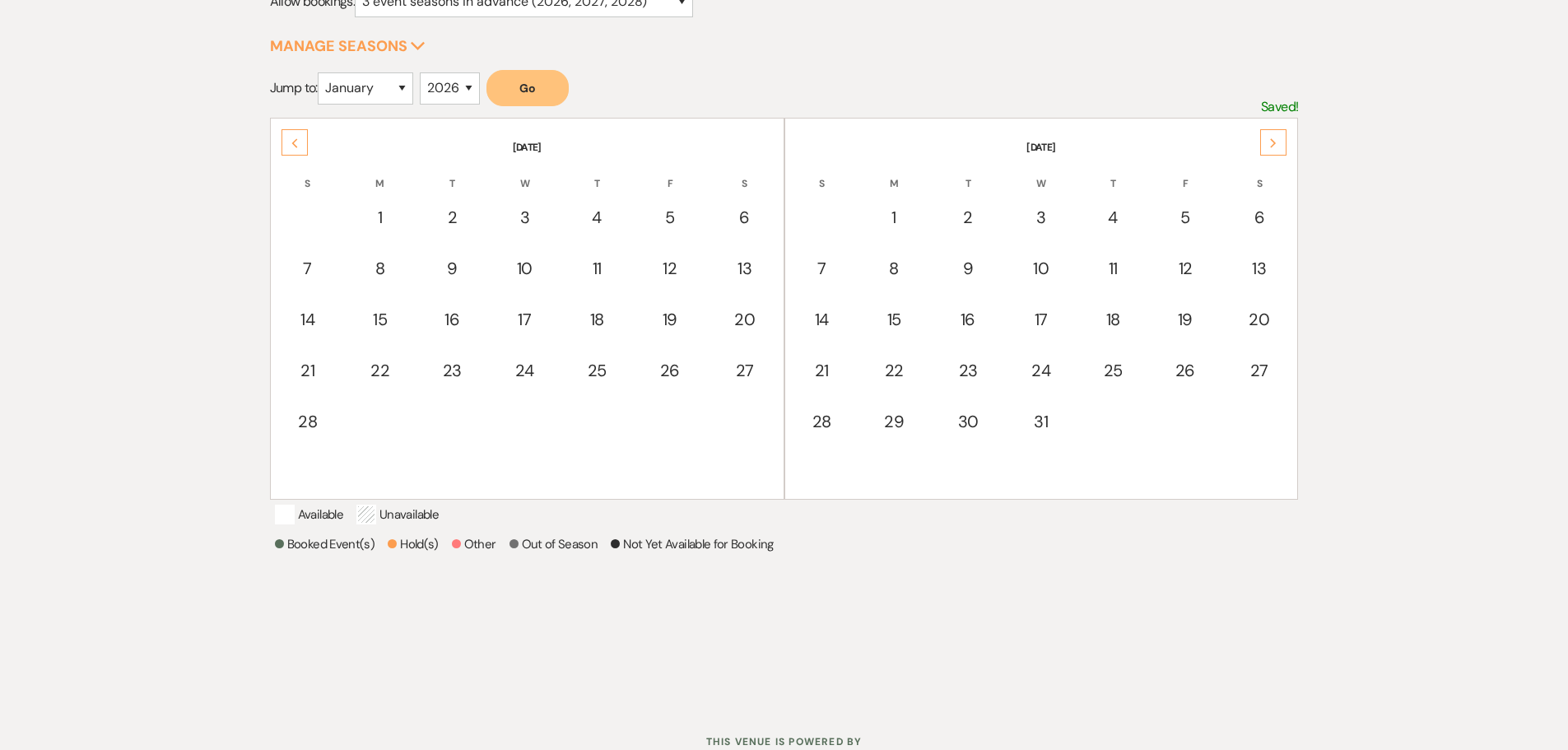 click on "Previous" at bounding box center (295, 142) 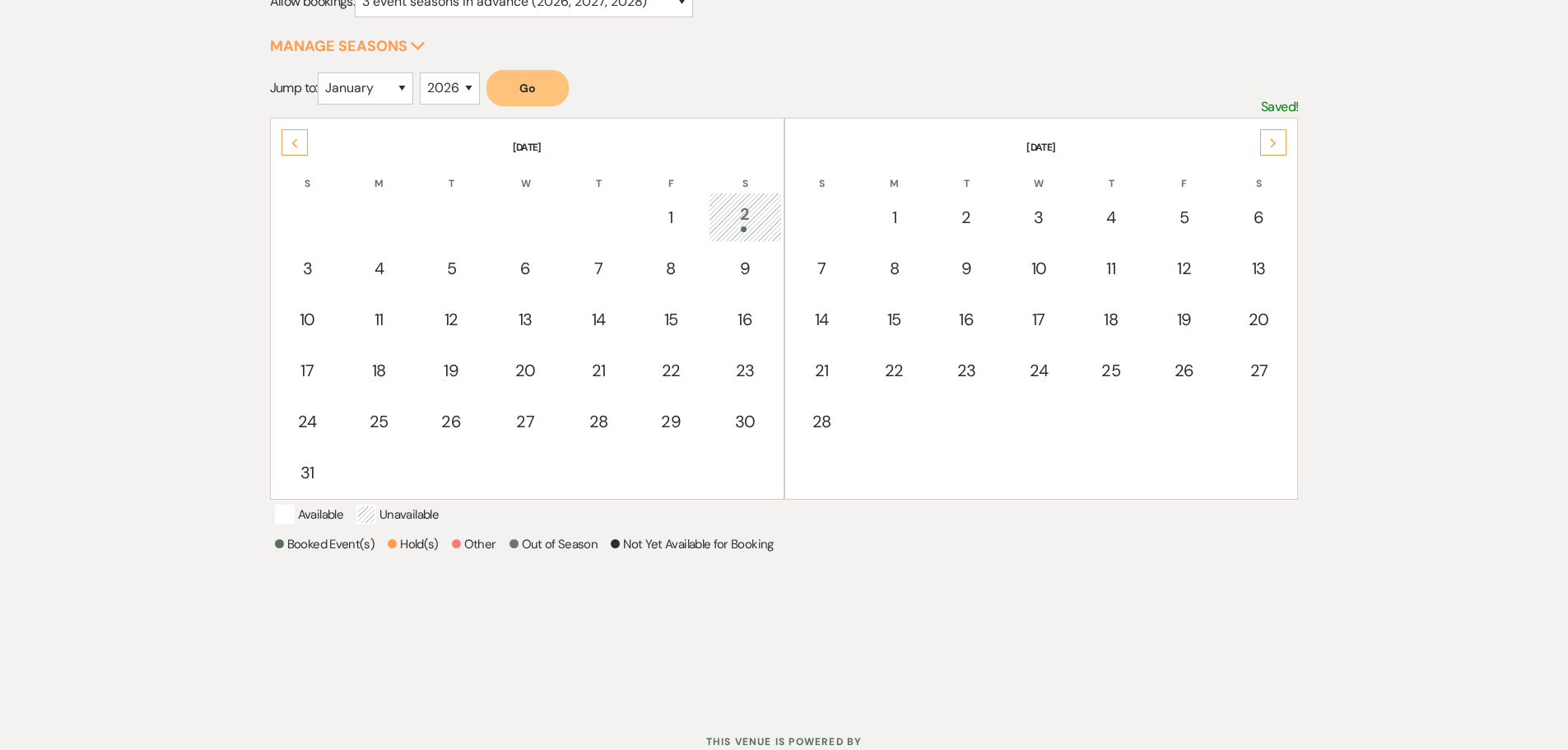 click on "Previous" at bounding box center (295, 142) 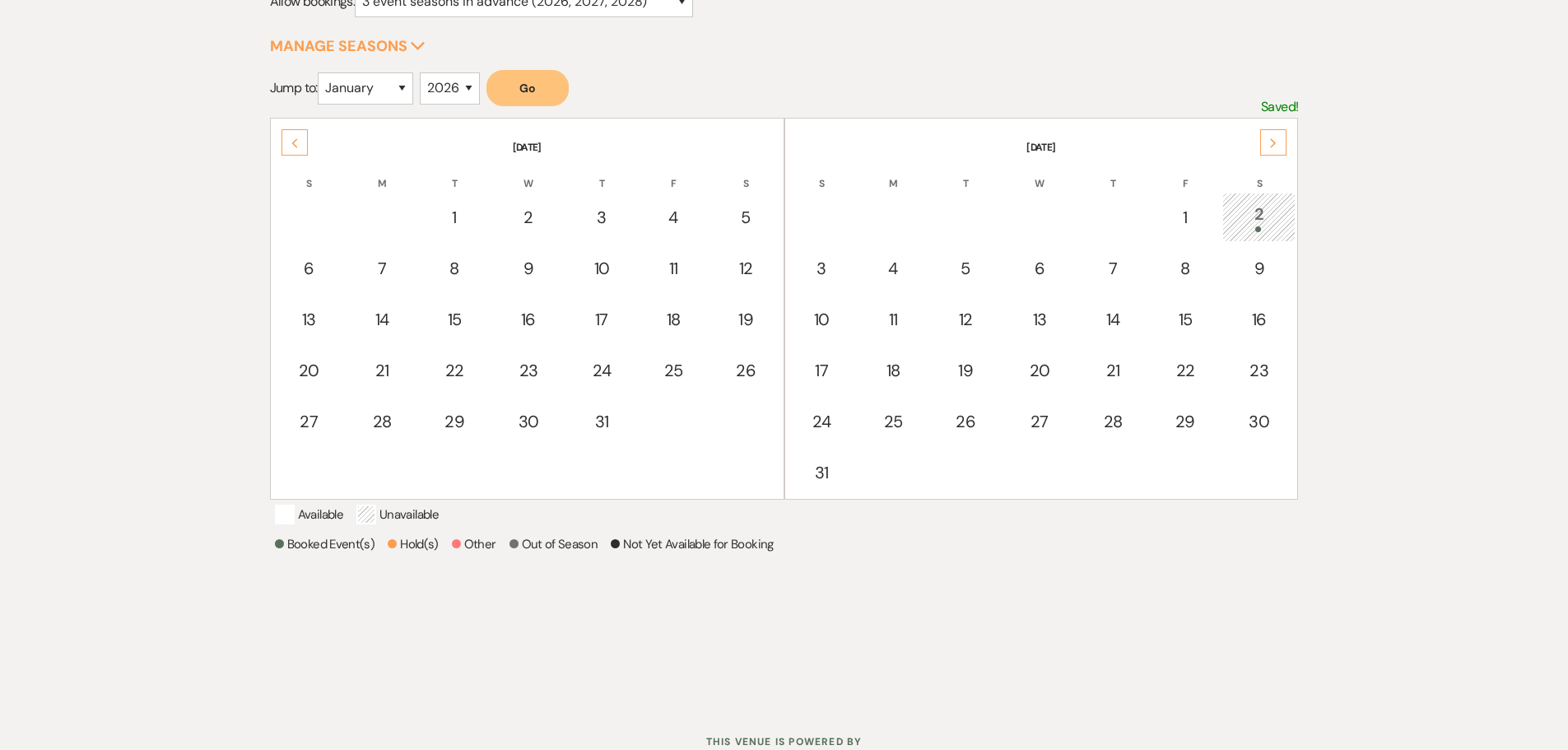 click on "Next" 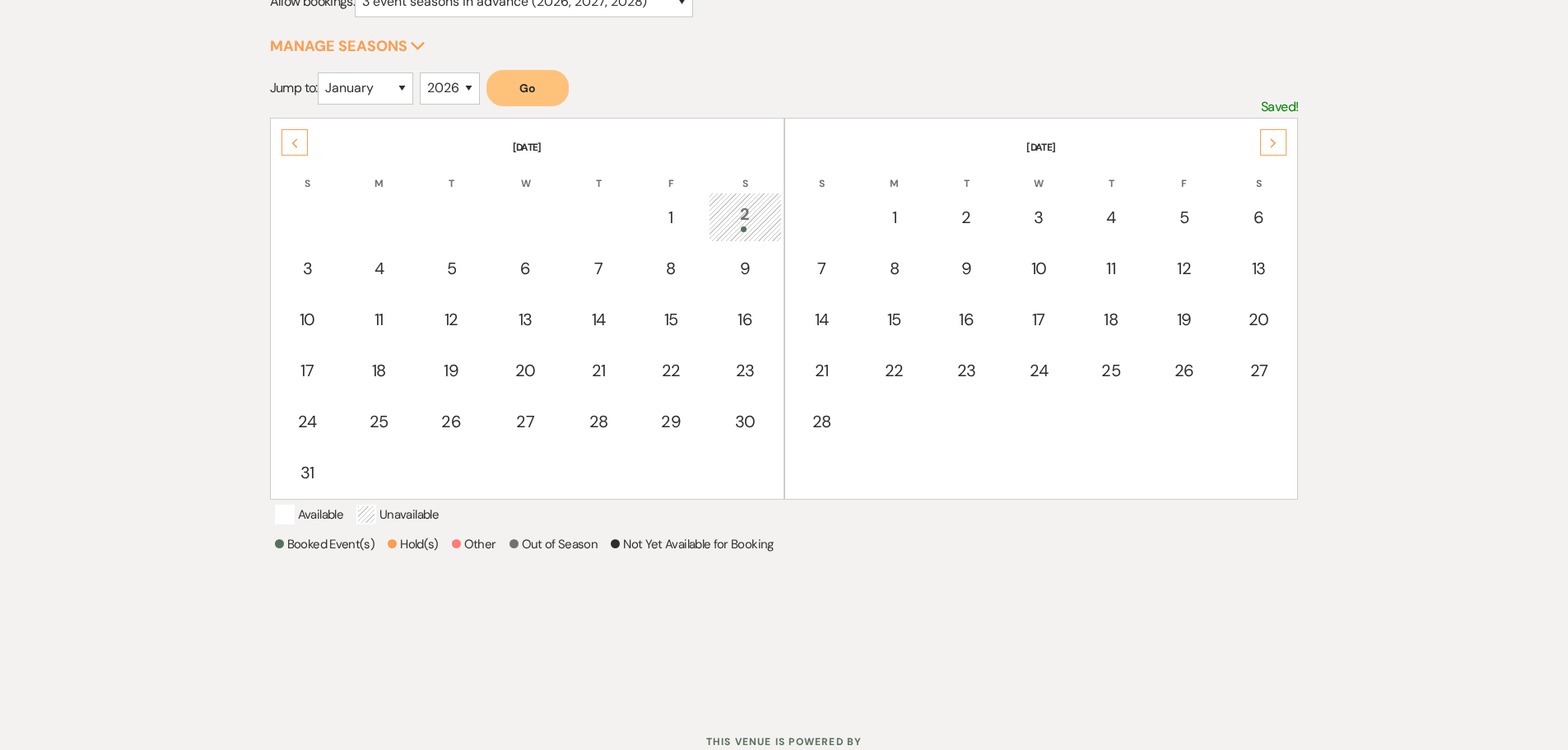 click on "2" at bounding box center (745, 217) 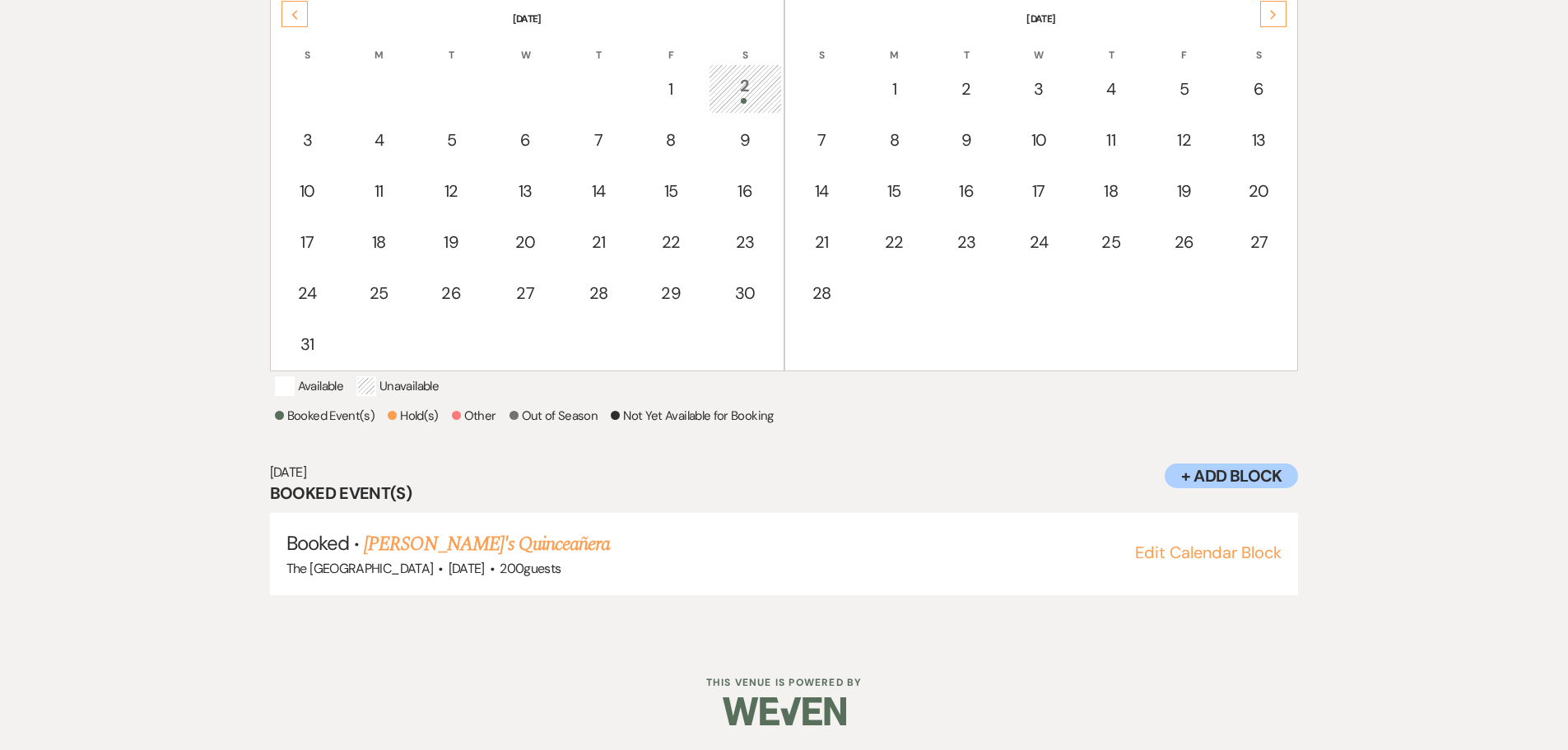 scroll, scrollTop: 397, scrollLeft: 0, axis: vertical 